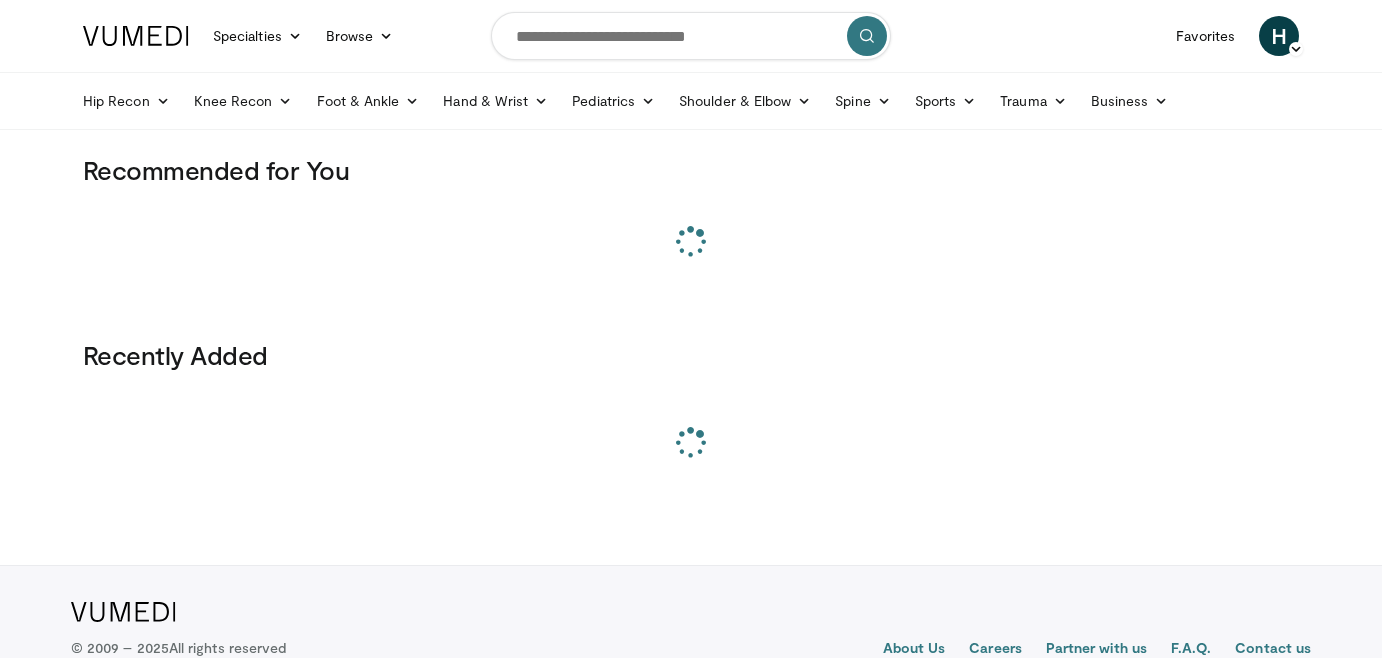 scroll, scrollTop: 0, scrollLeft: 0, axis: both 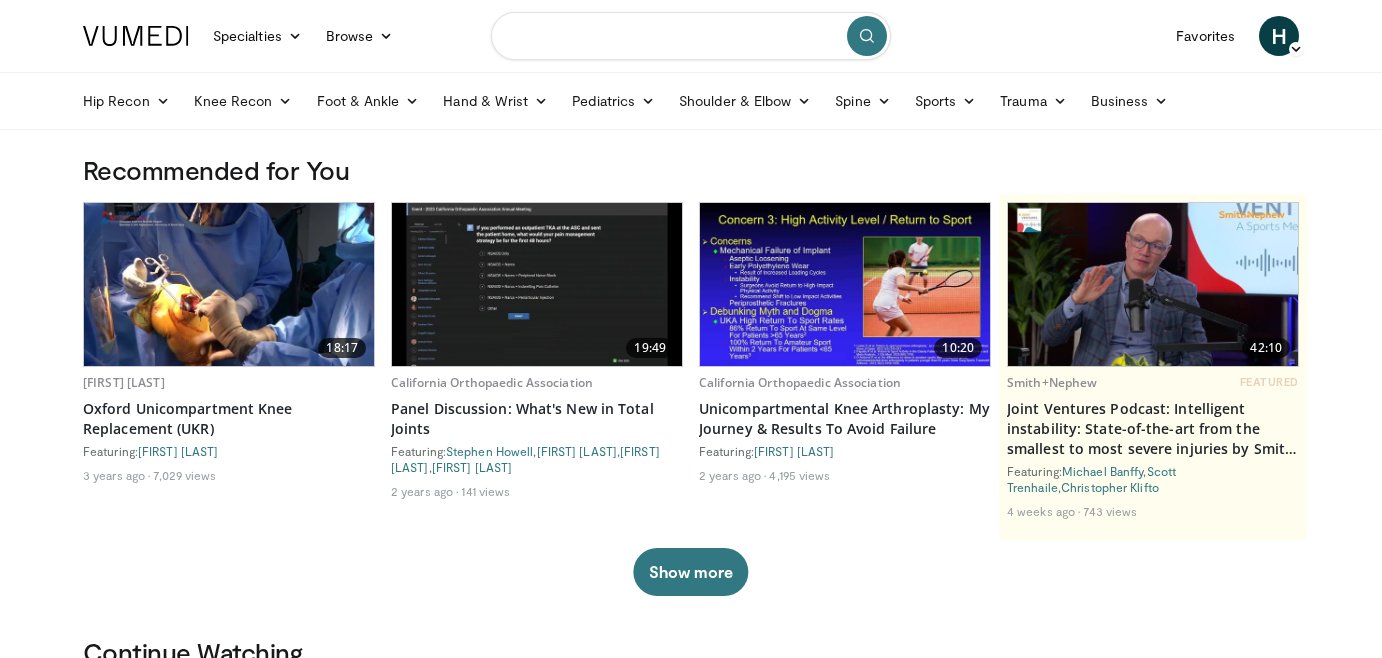 click at bounding box center [691, 36] 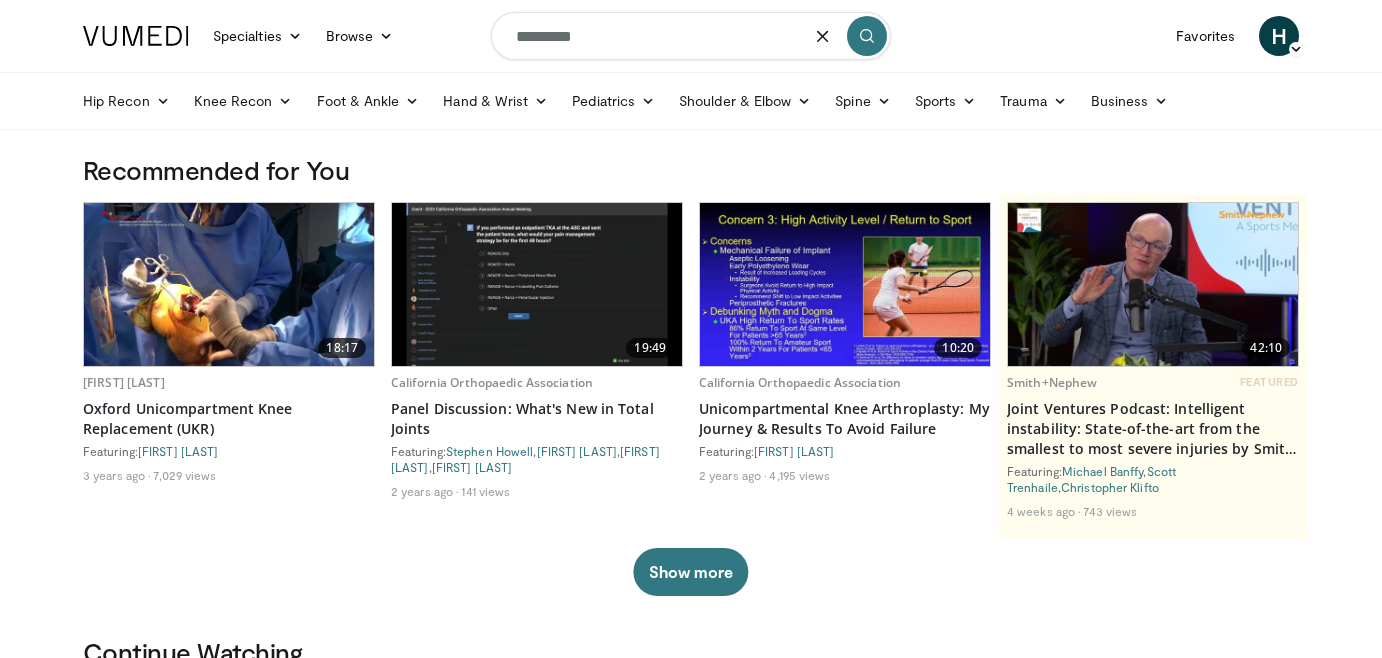 click on "*********" at bounding box center (691, 36) 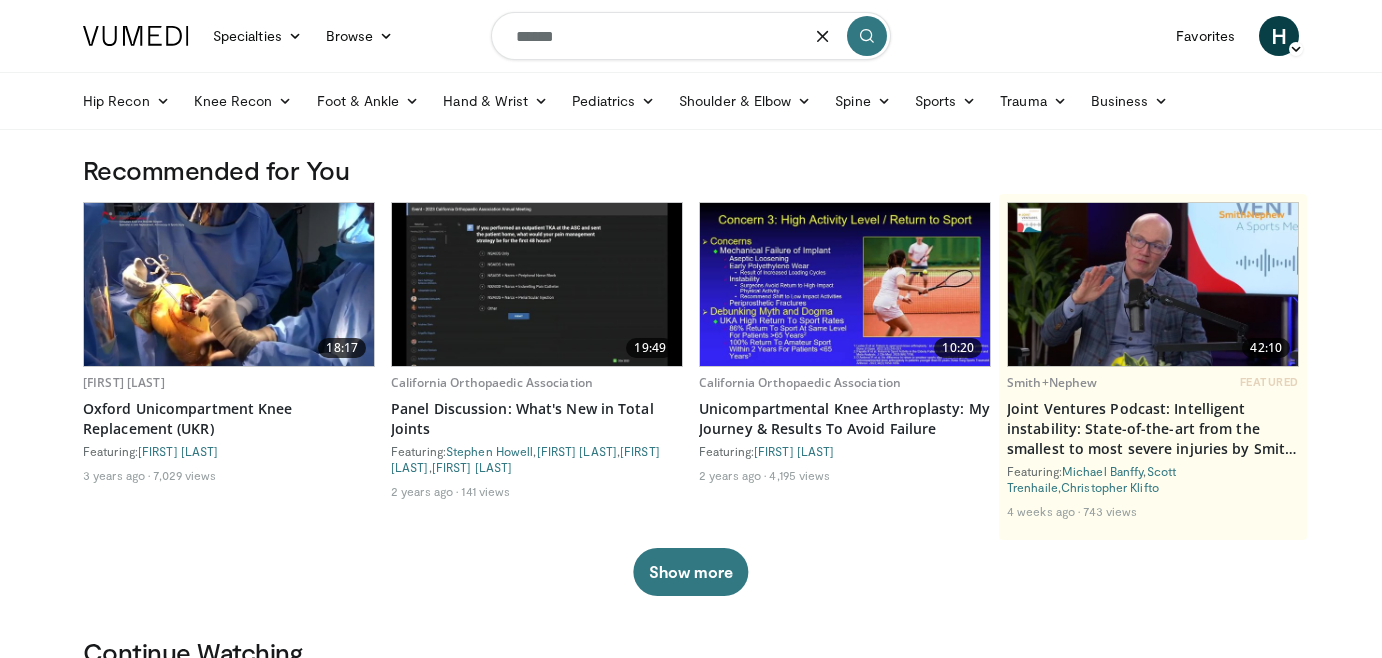 scroll, scrollTop: 0, scrollLeft: 0, axis: both 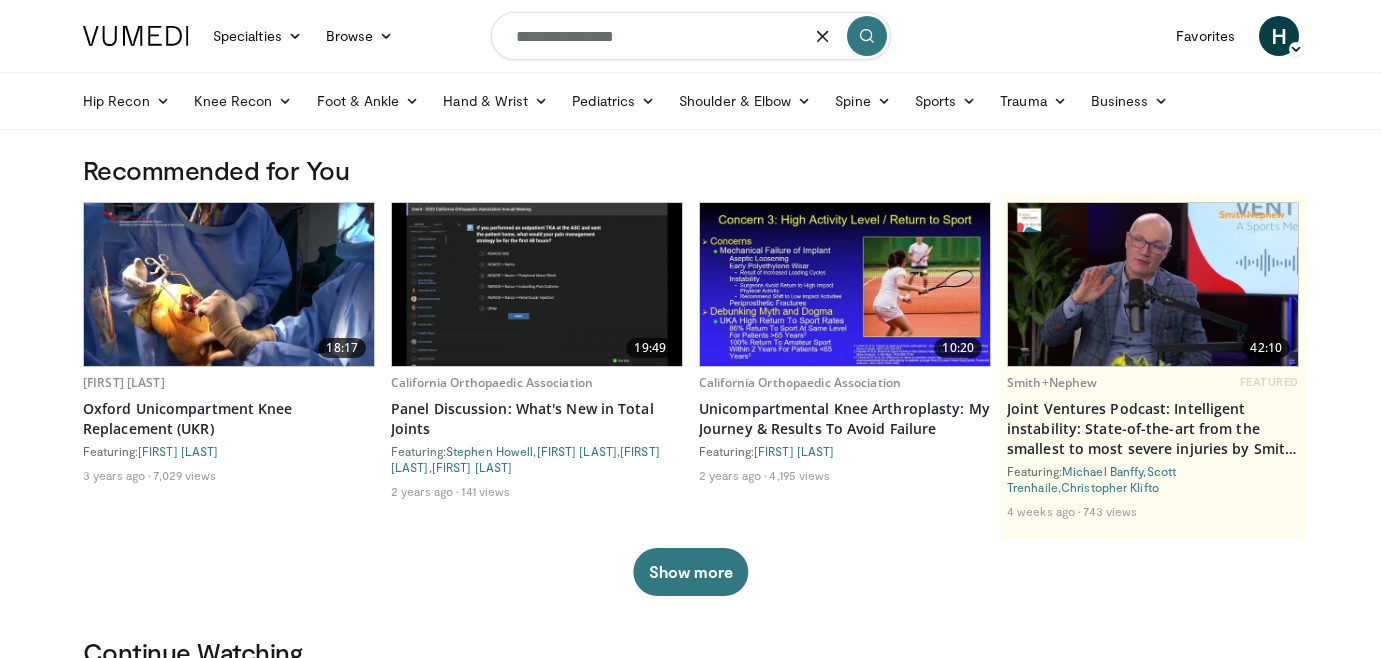 type on "**********" 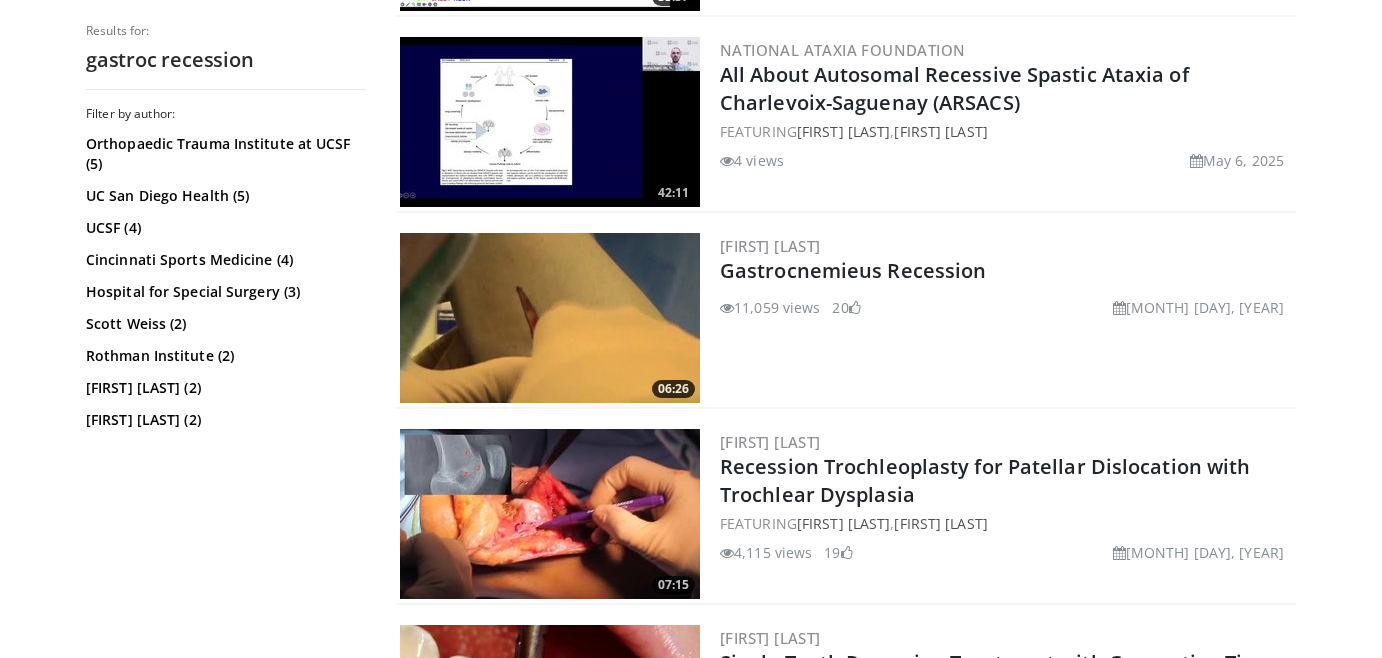 scroll, scrollTop: 1177, scrollLeft: 0, axis: vertical 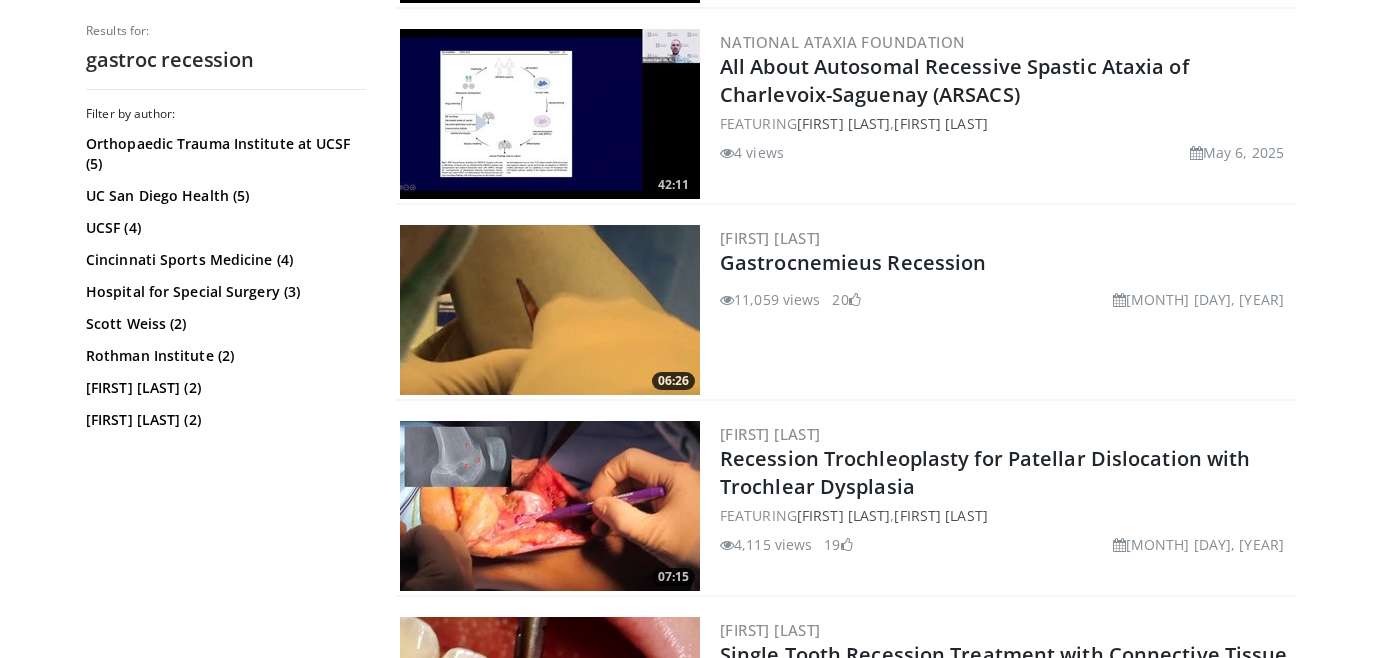 click at bounding box center [550, 310] 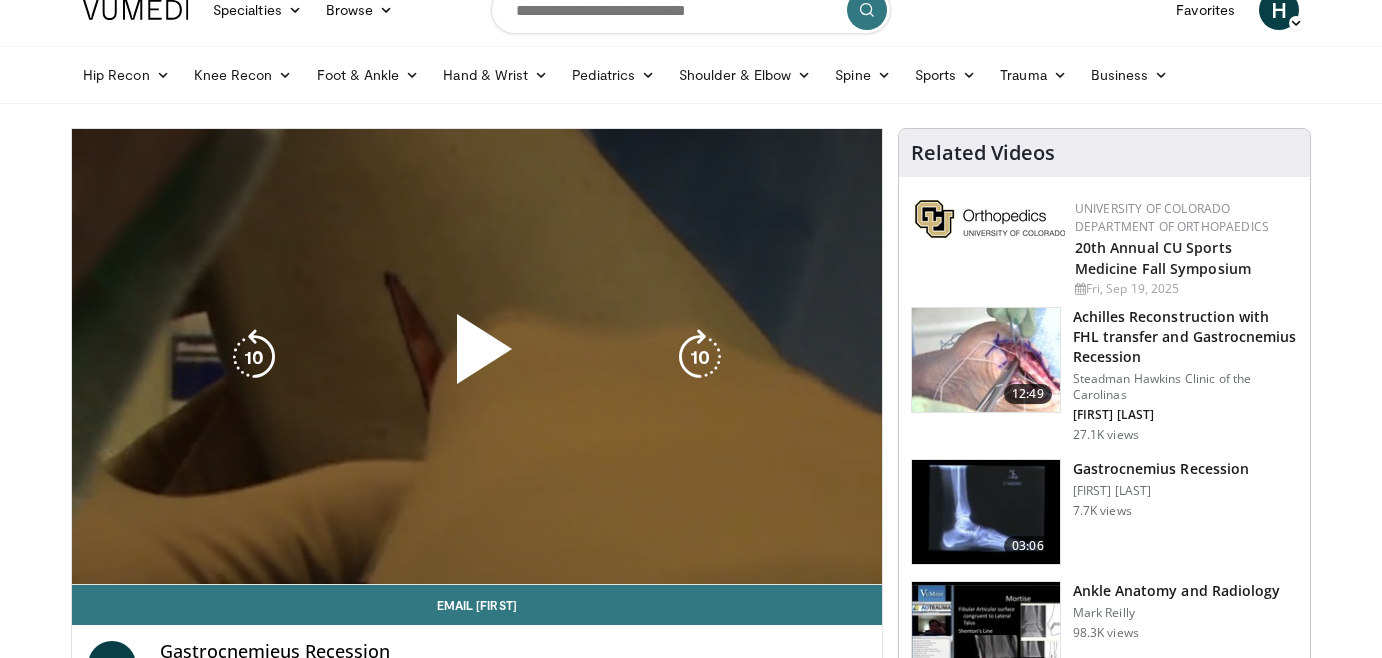 scroll, scrollTop: 58, scrollLeft: 0, axis: vertical 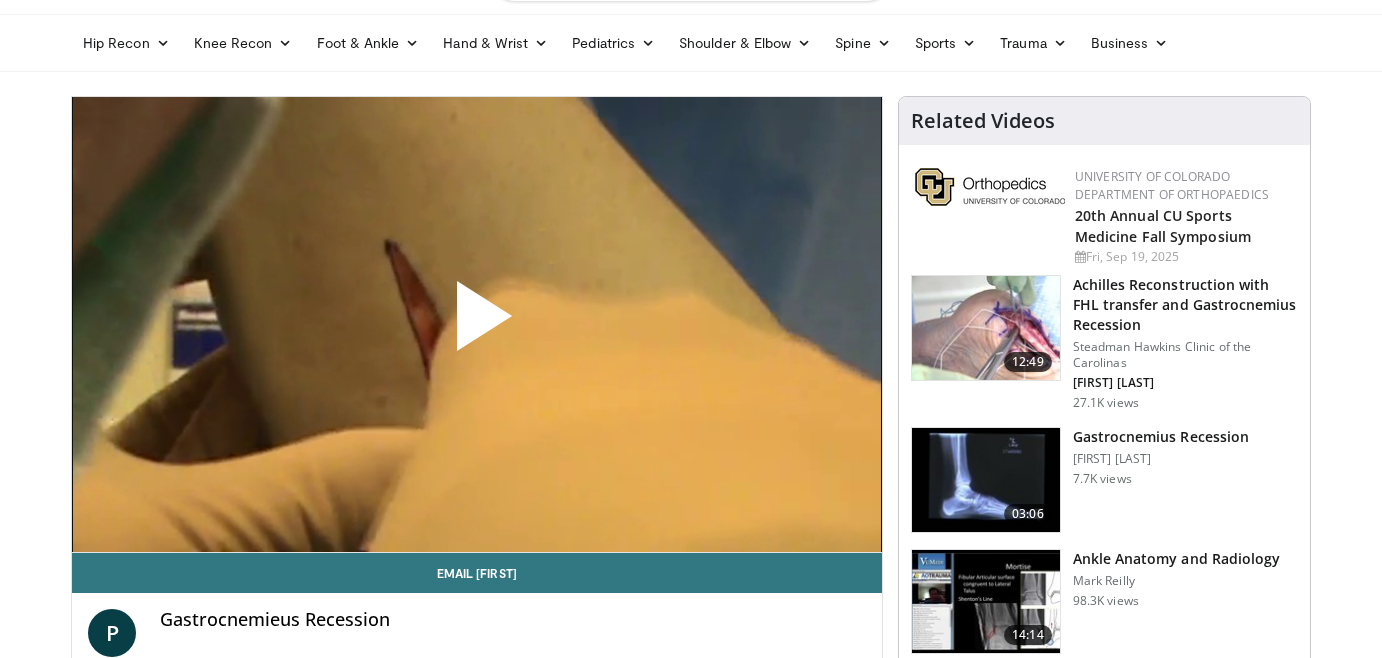 click at bounding box center [477, 324] 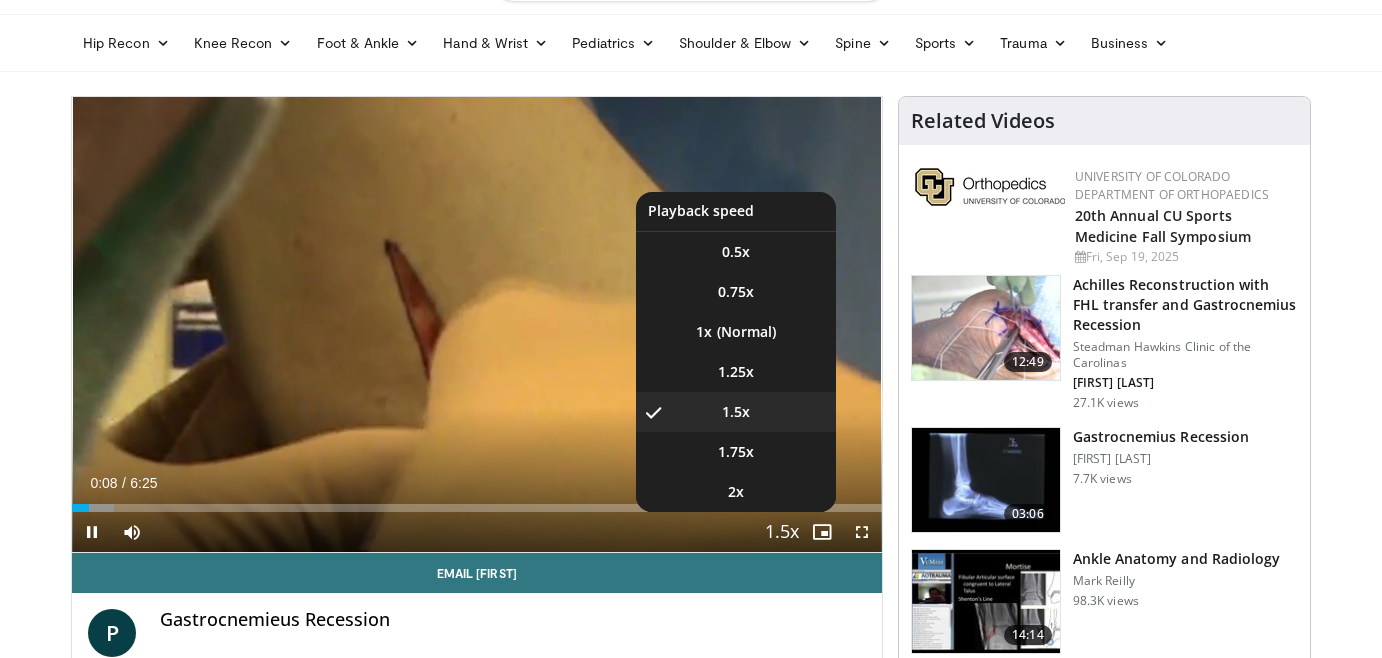 click at bounding box center [782, 533] 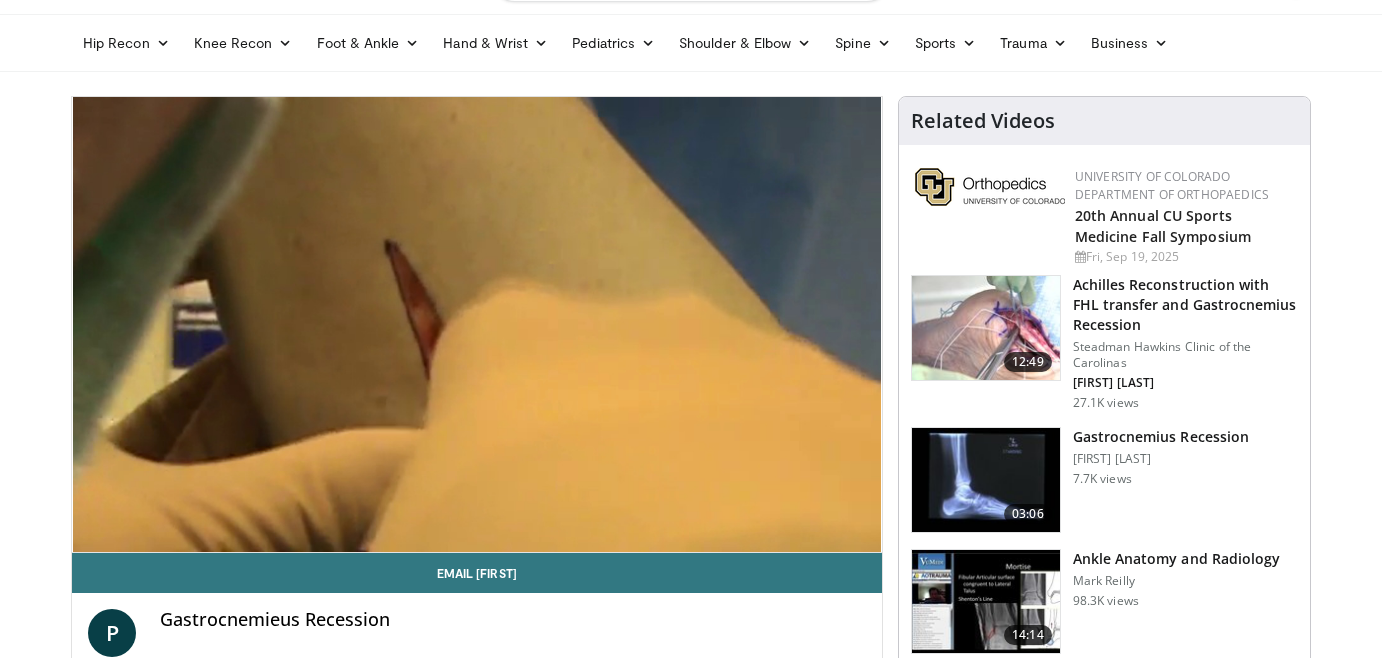 click on "10 seconds
Tap to unmute" at bounding box center [477, 324] 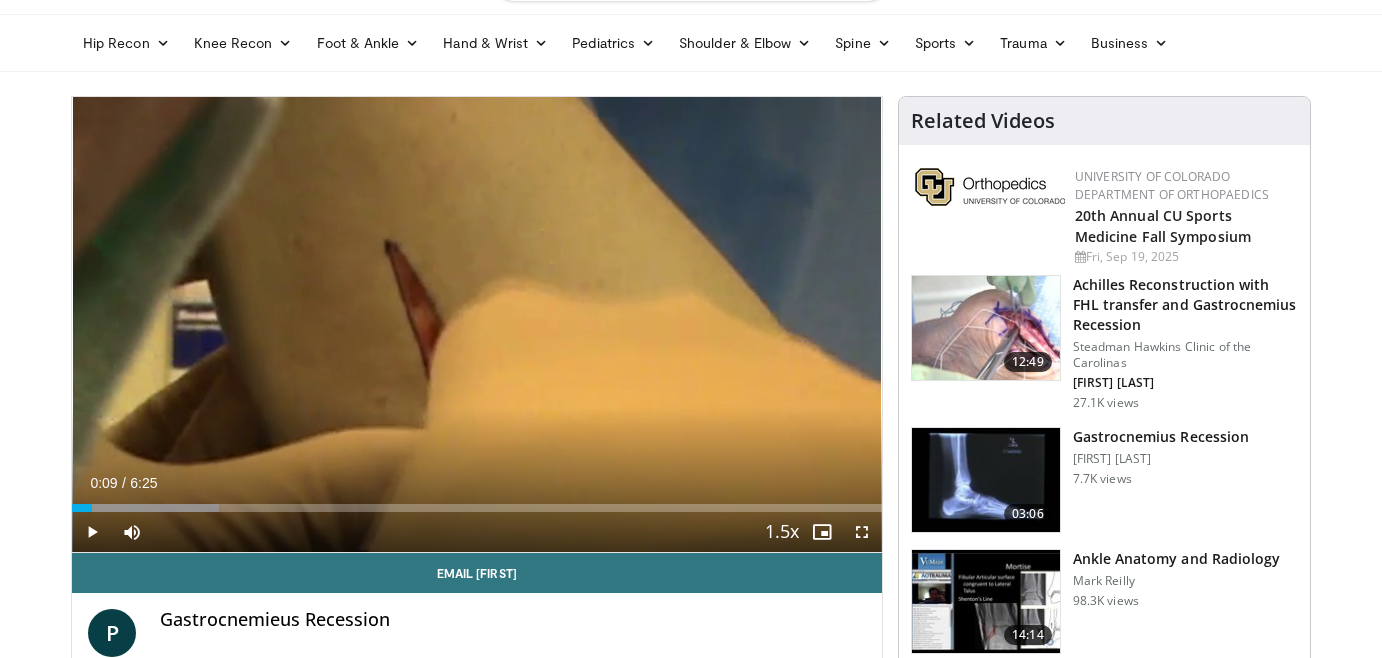 click at bounding box center (782, 533) 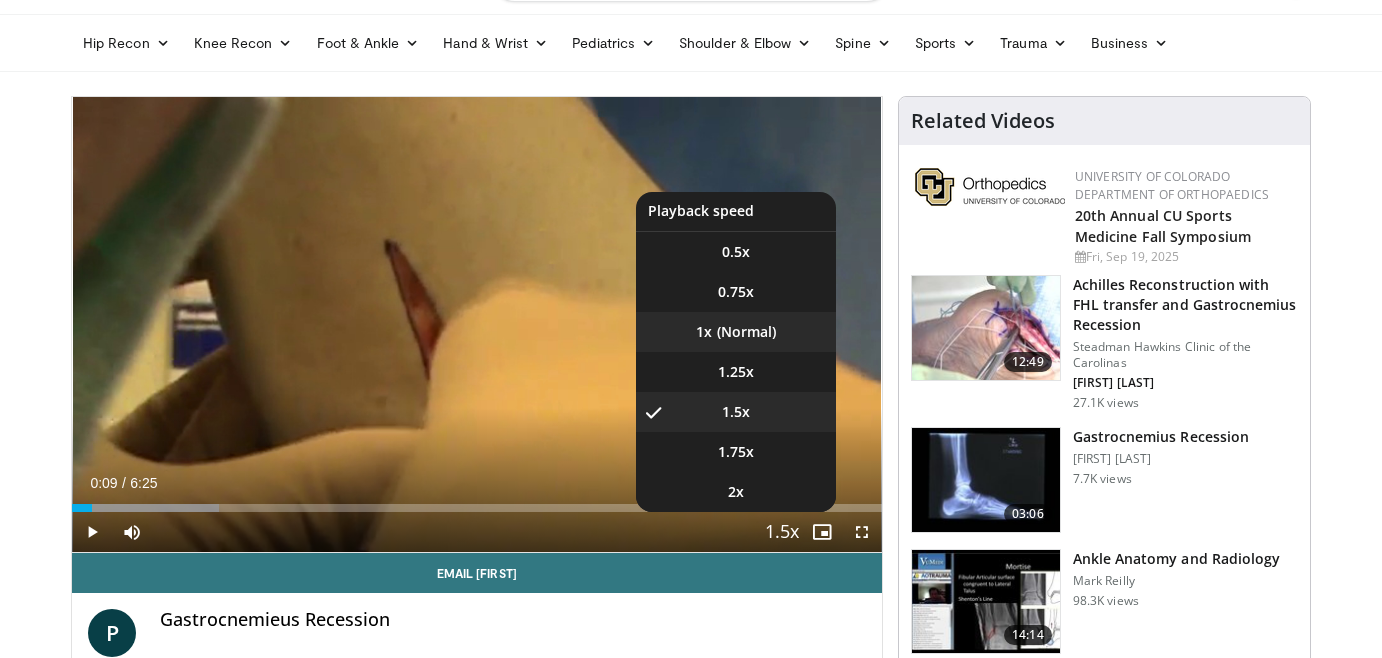 click on "1x" at bounding box center (736, 332) 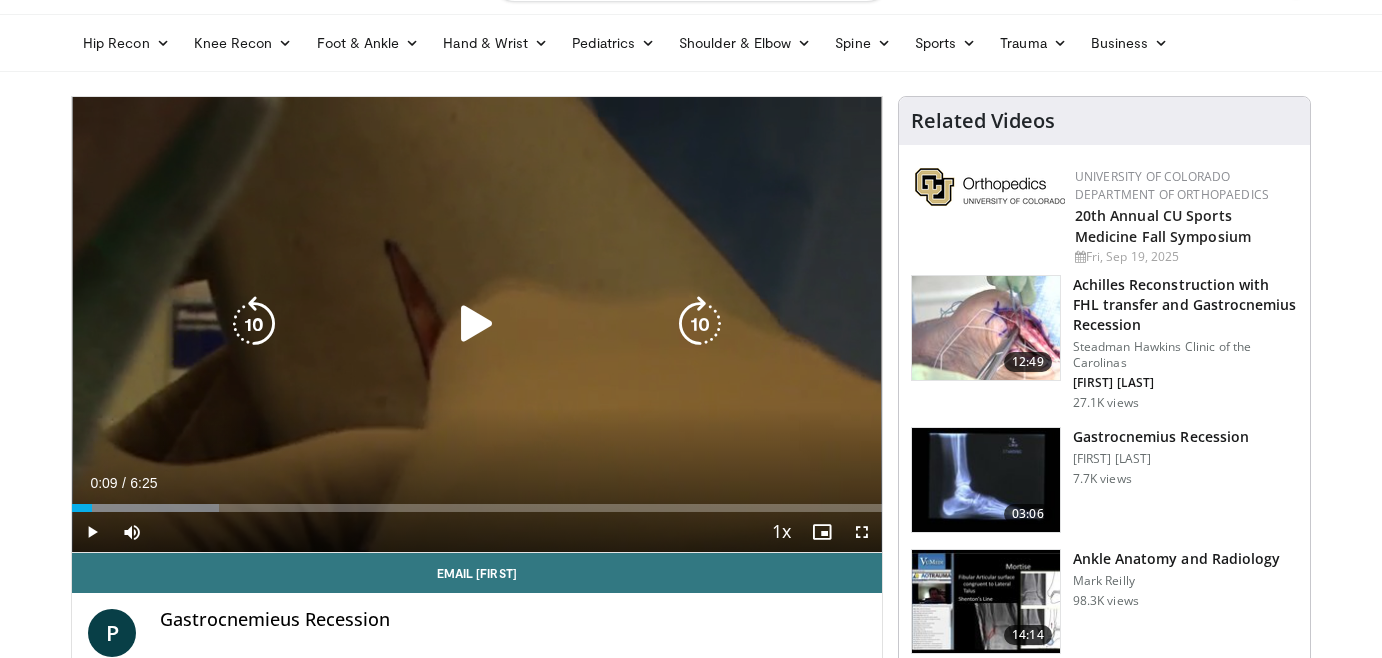 click at bounding box center (477, 324) 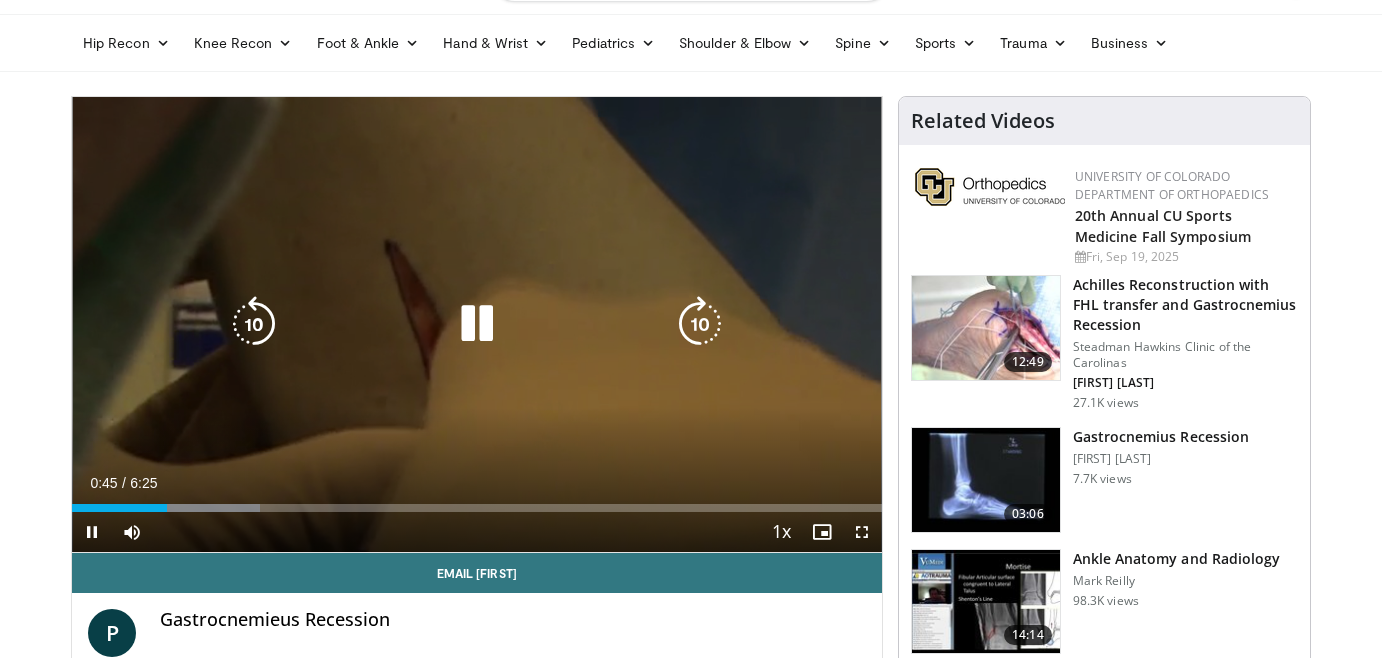 click at bounding box center [477, 324] 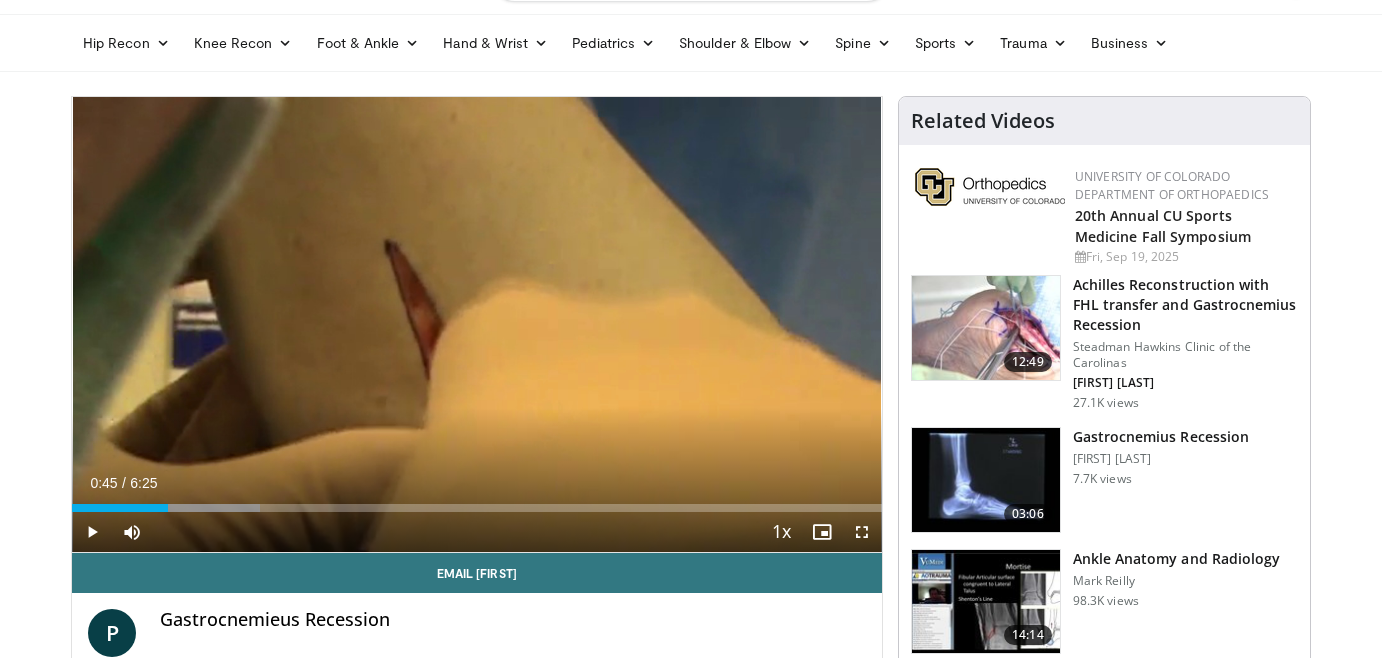 click on "10 seconds
Tap to unmute" at bounding box center (477, 324) 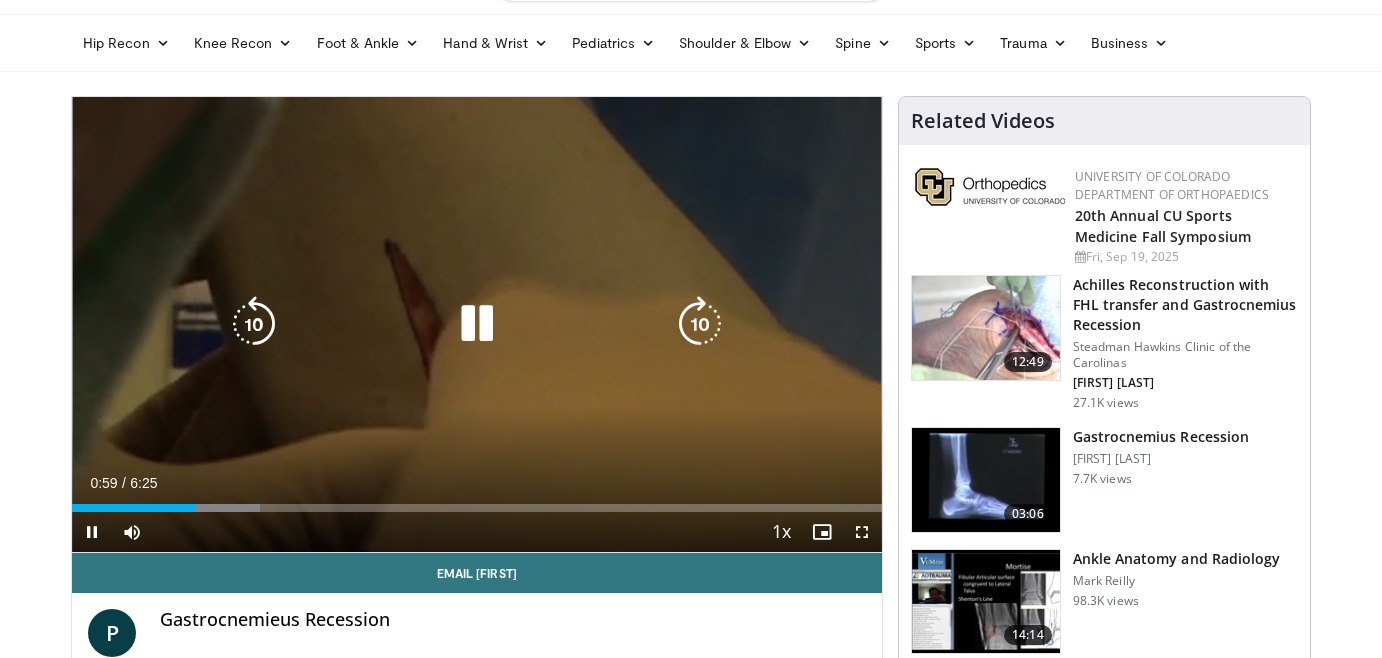 click at bounding box center (477, 324) 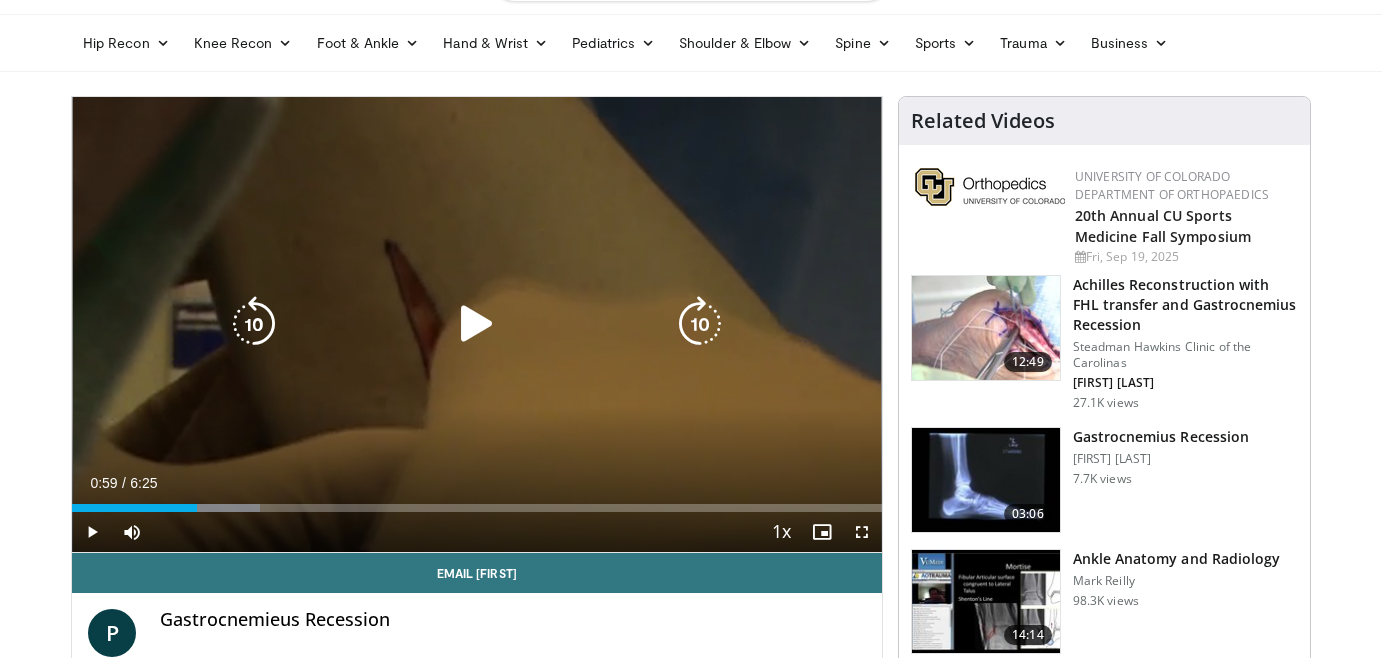 click on "10 seconds
Tap to unmute" at bounding box center (477, 324) 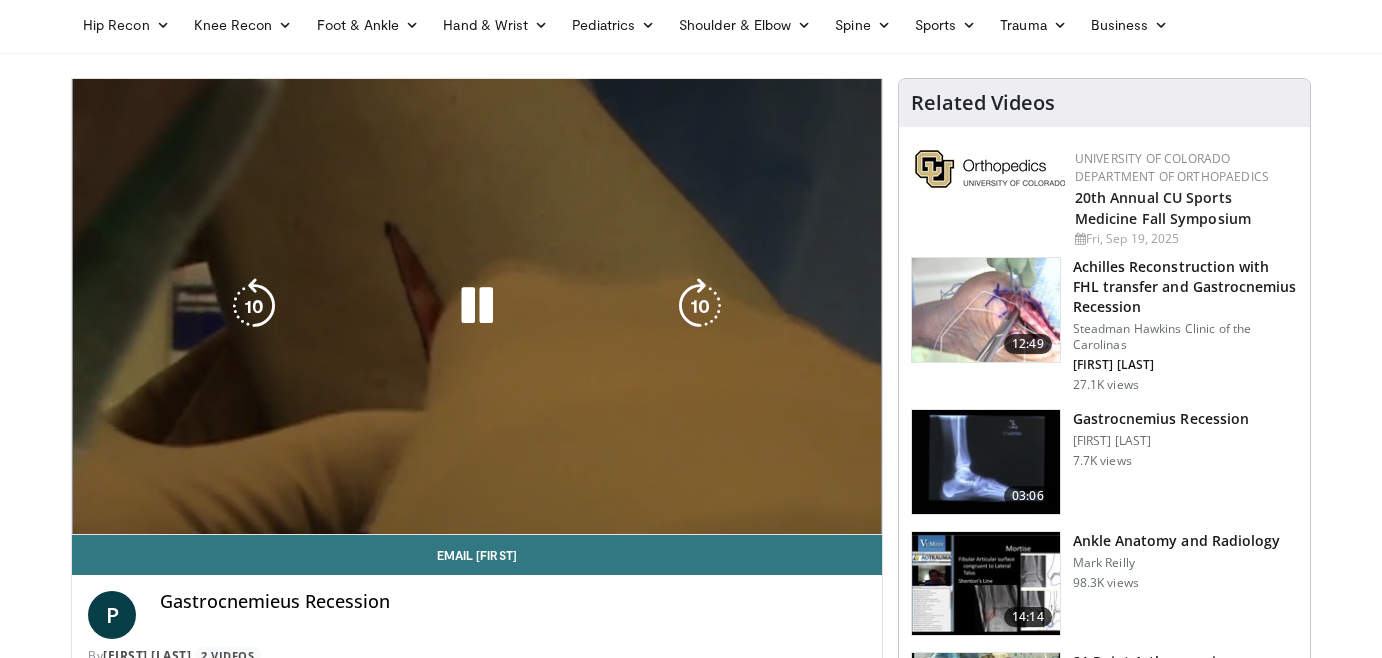 scroll, scrollTop: 72, scrollLeft: 0, axis: vertical 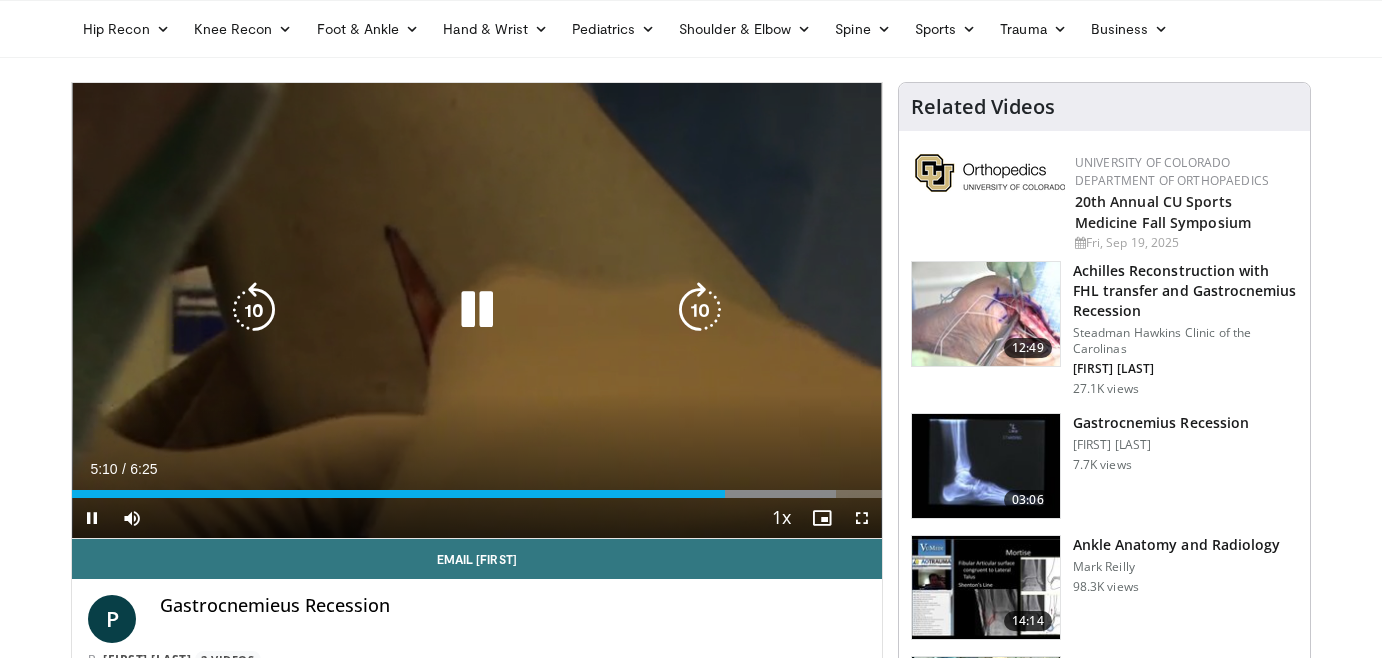 click at bounding box center [477, 310] 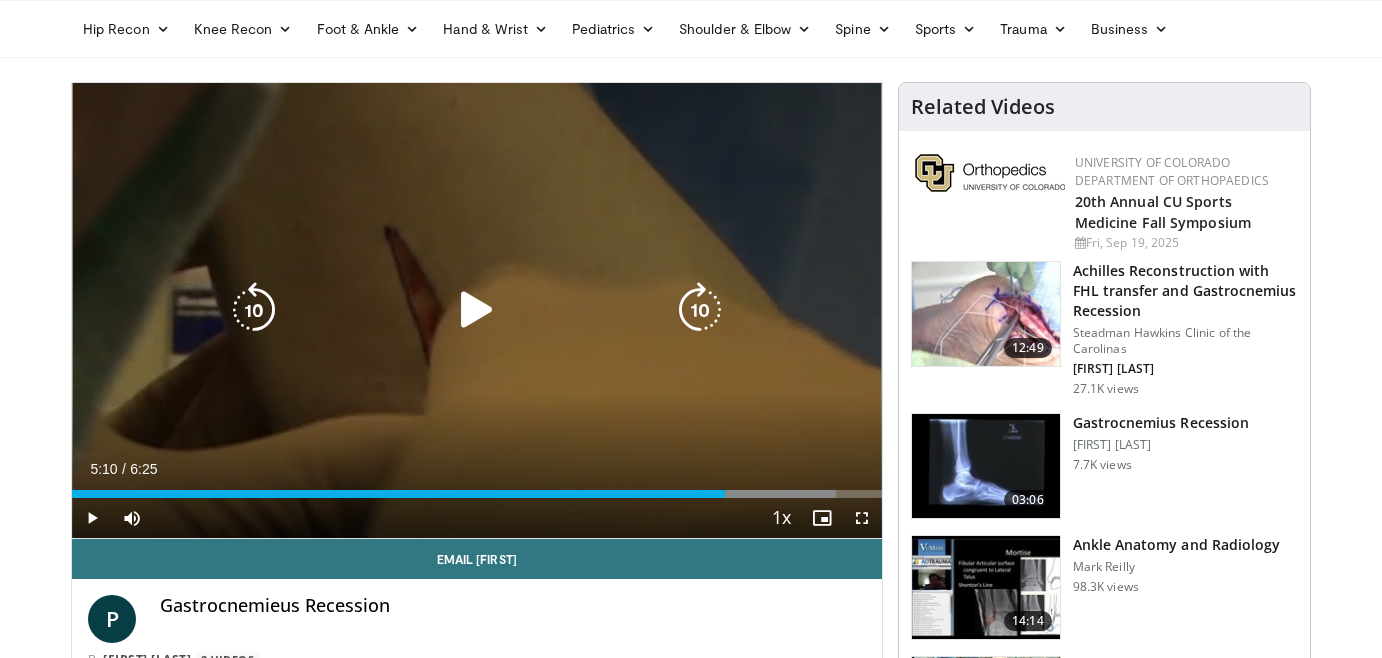 click at bounding box center [477, 310] 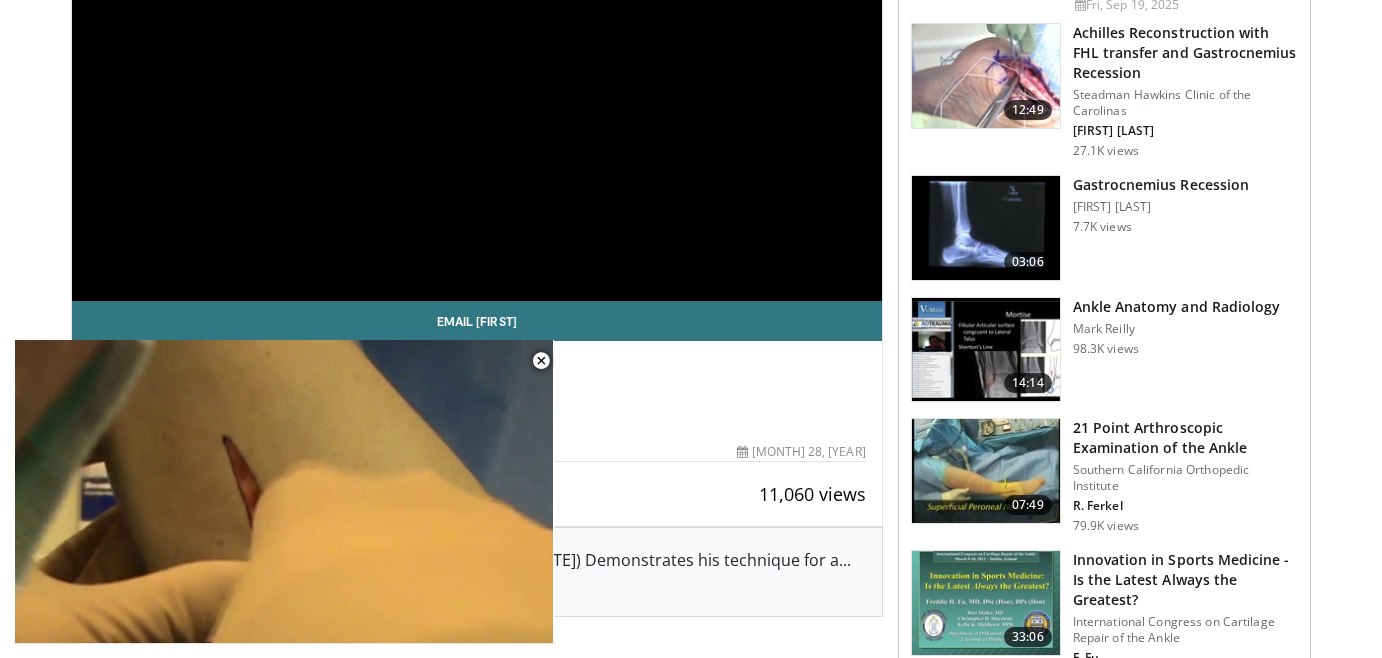 scroll, scrollTop: 310, scrollLeft: 0, axis: vertical 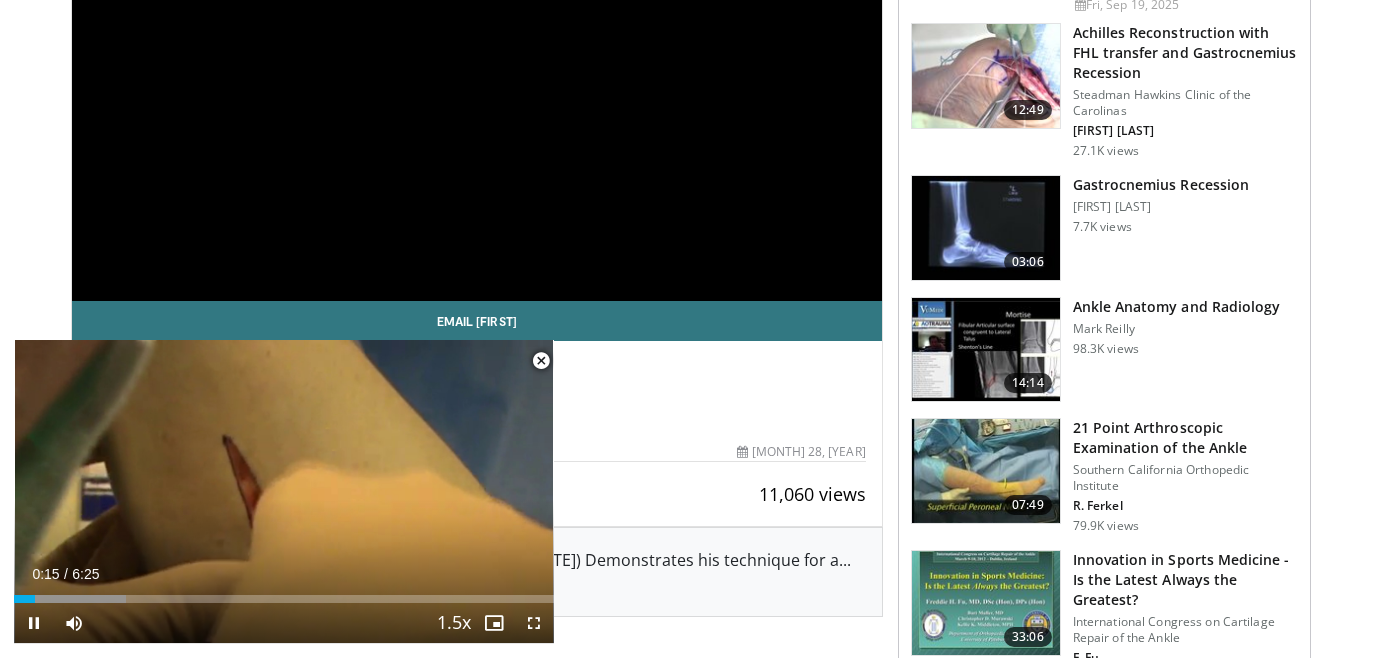 click at bounding box center [541, 361] 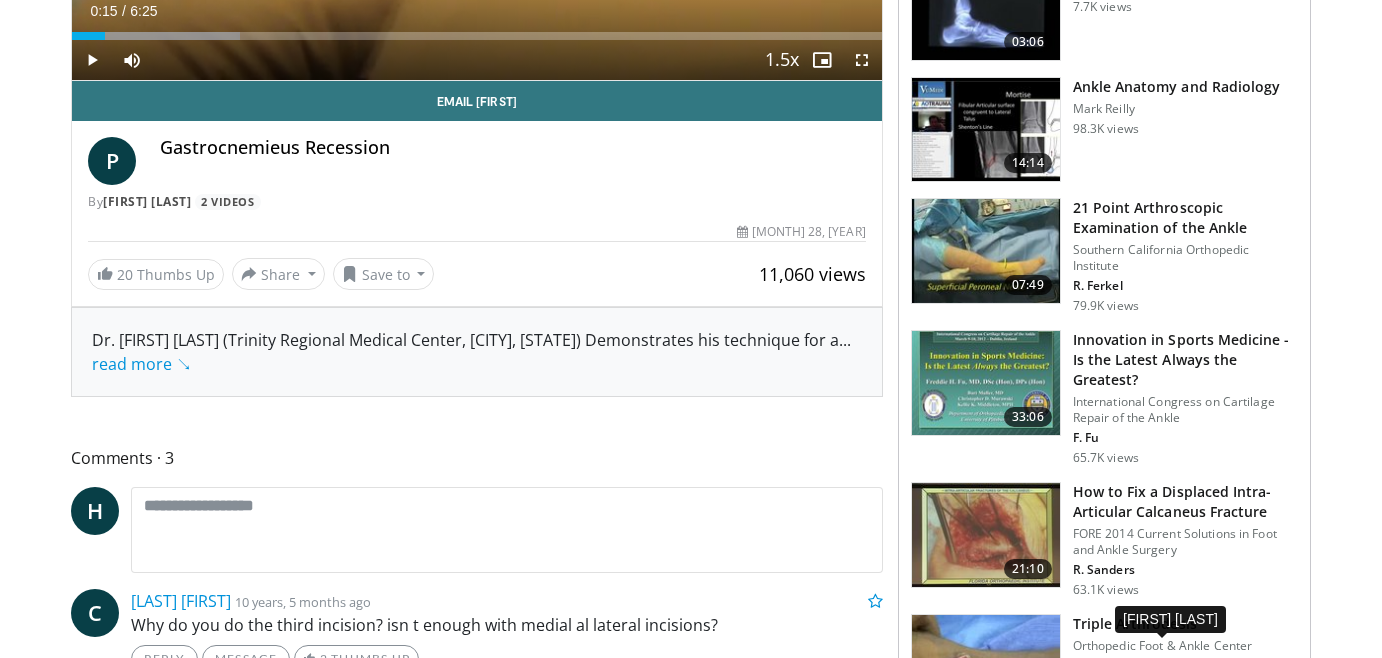 scroll, scrollTop: 177, scrollLeft: 0, axis: vertical 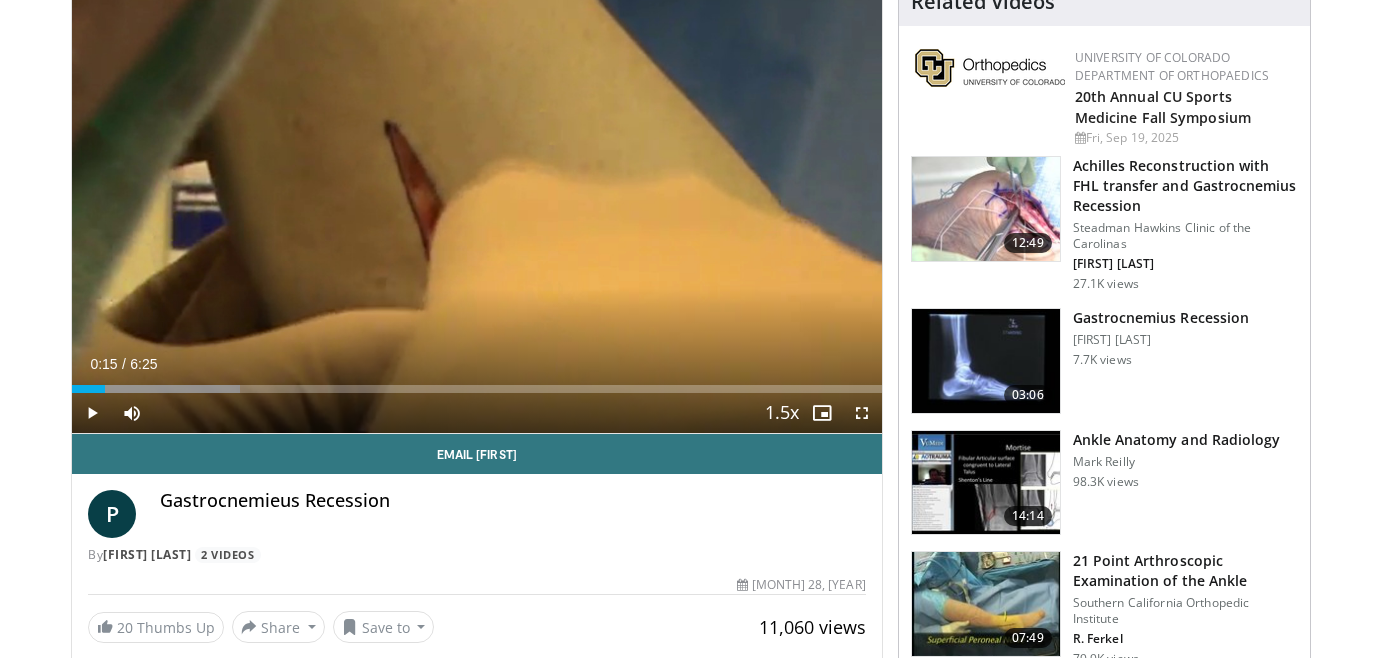 click at bounding box center (986, 361) 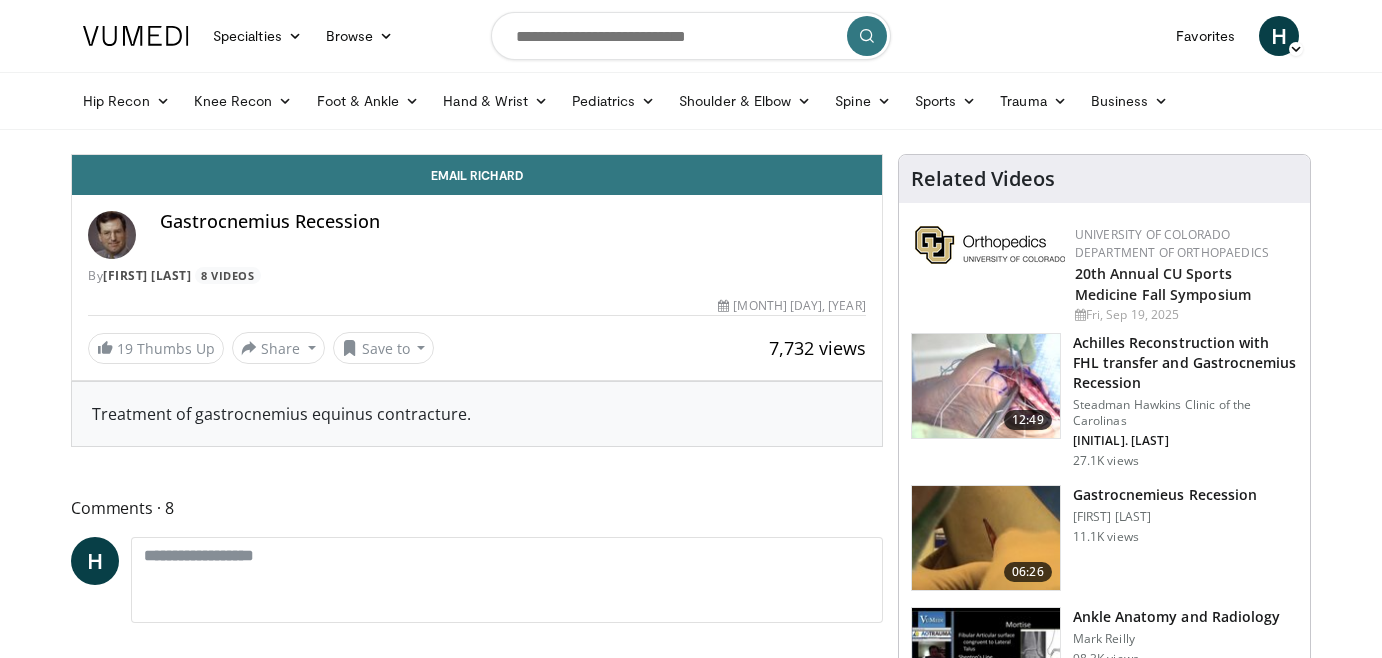 scroll, scrollTop: 0, scrollLeft: 0, axis: both 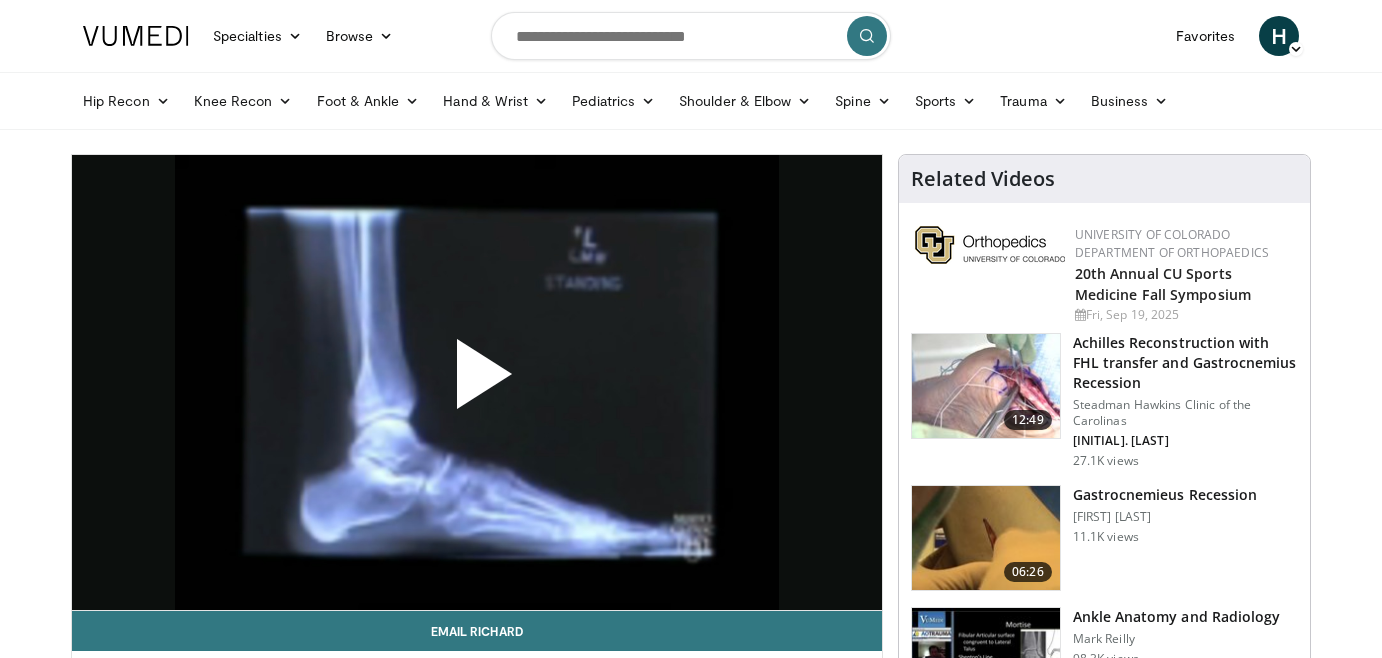 click at bounding box center (477, 382) 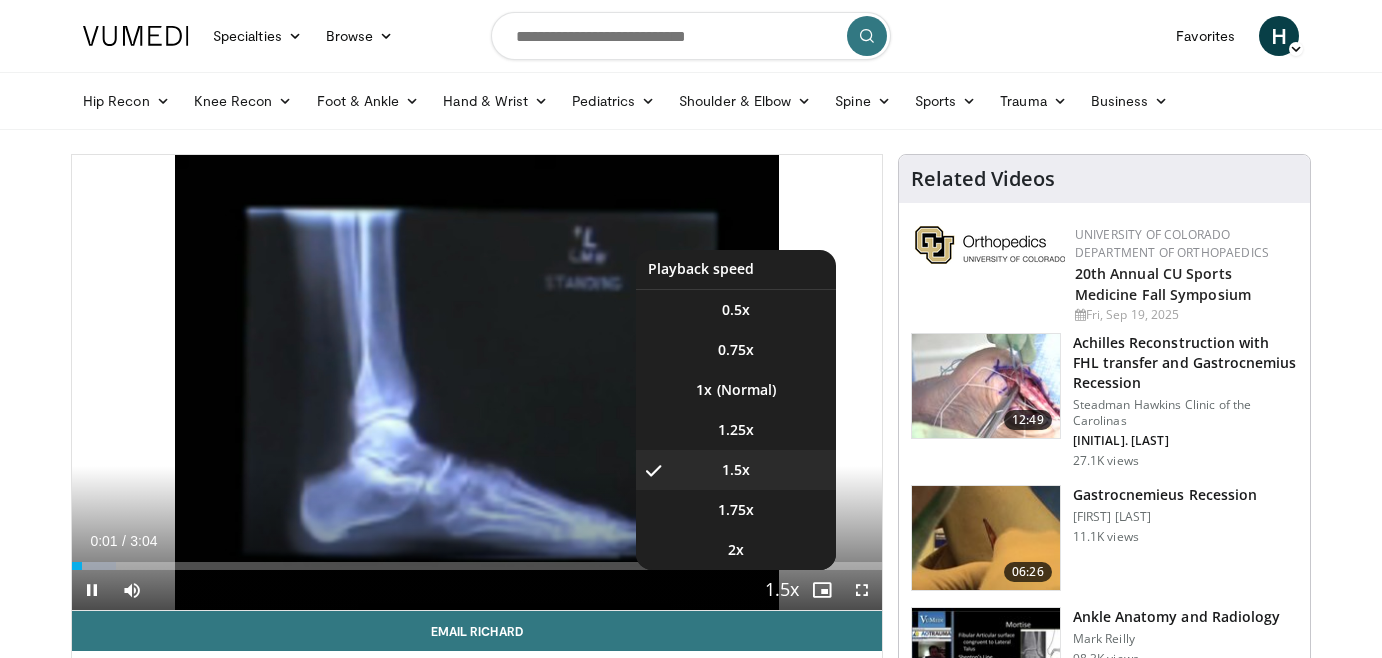 click at bounding box center [782, 591] 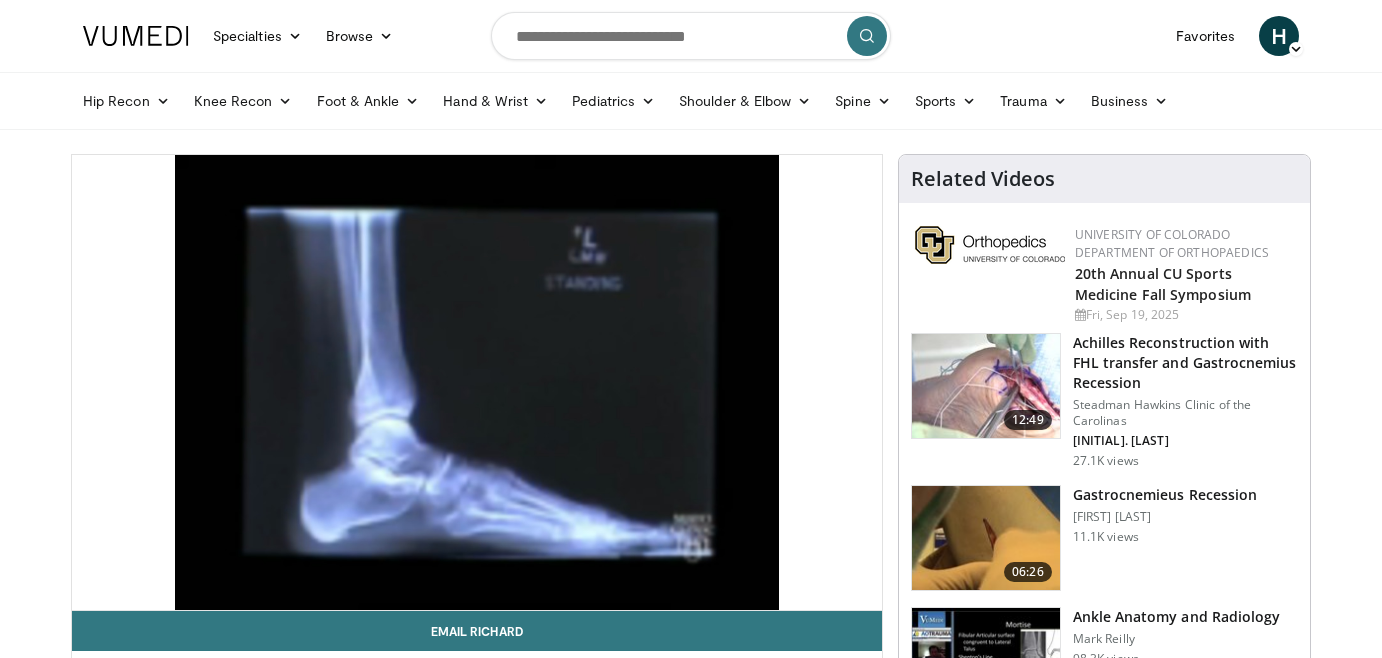 click on "10 seconds
Tap to unmute" at bounding box center (477, 382) 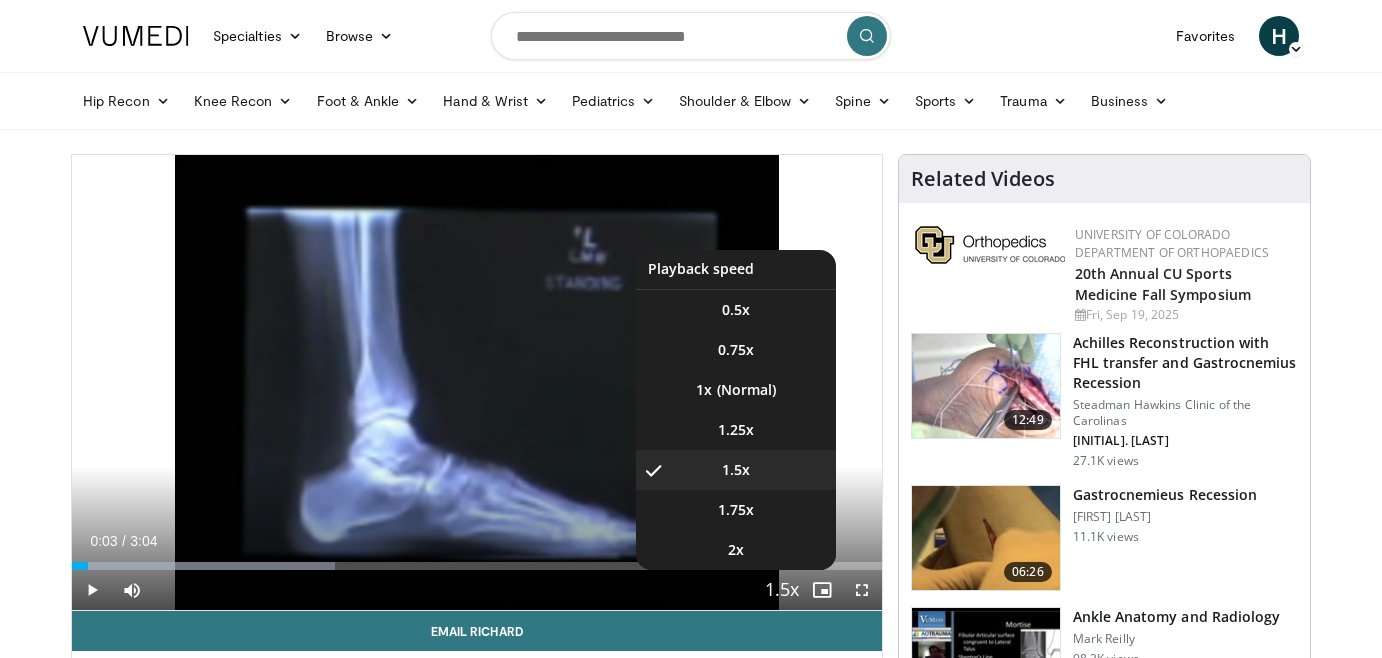 click at bounding box center (782, 591) 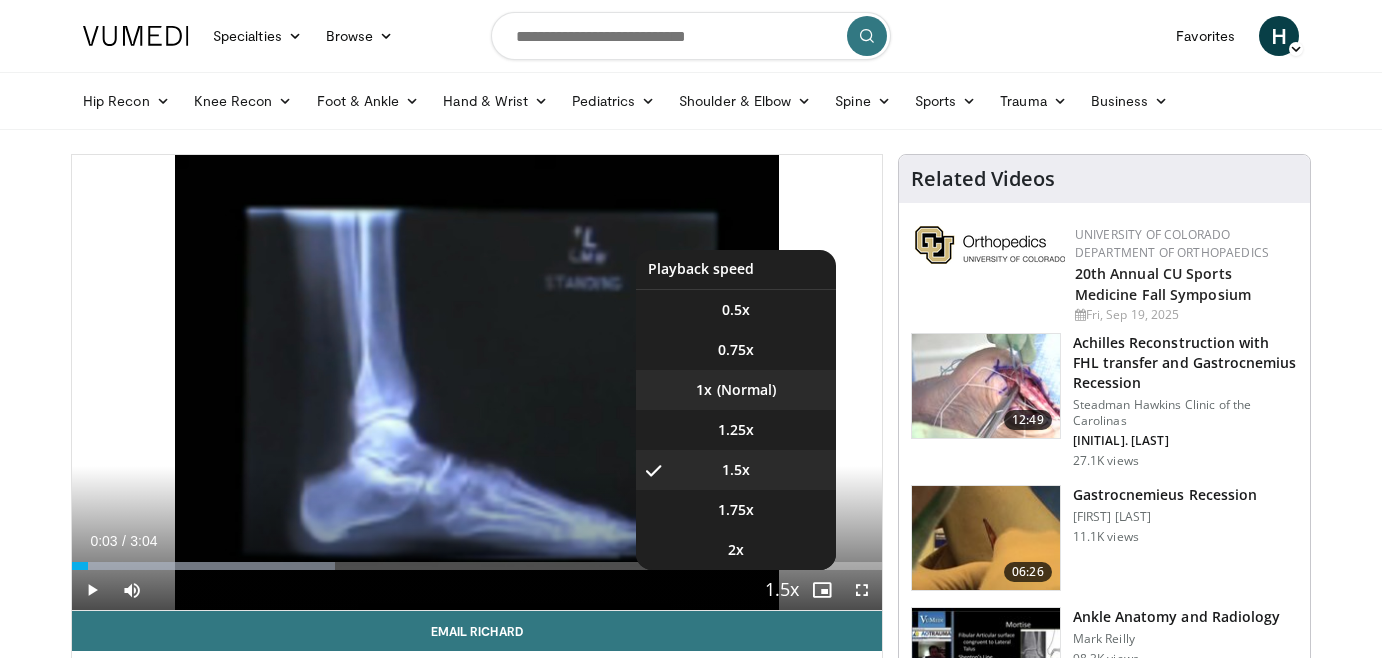 click on "1x" at bounding box center (736, 390) 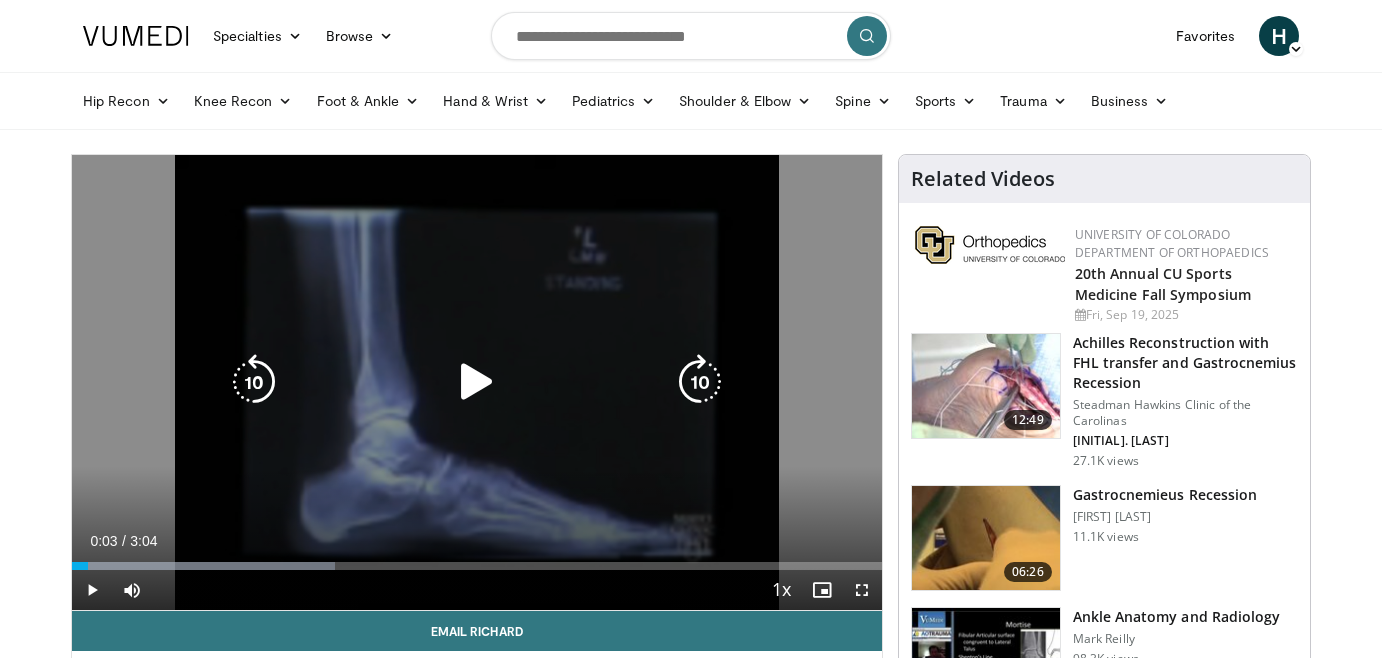 click at bounding box center [477, 382] 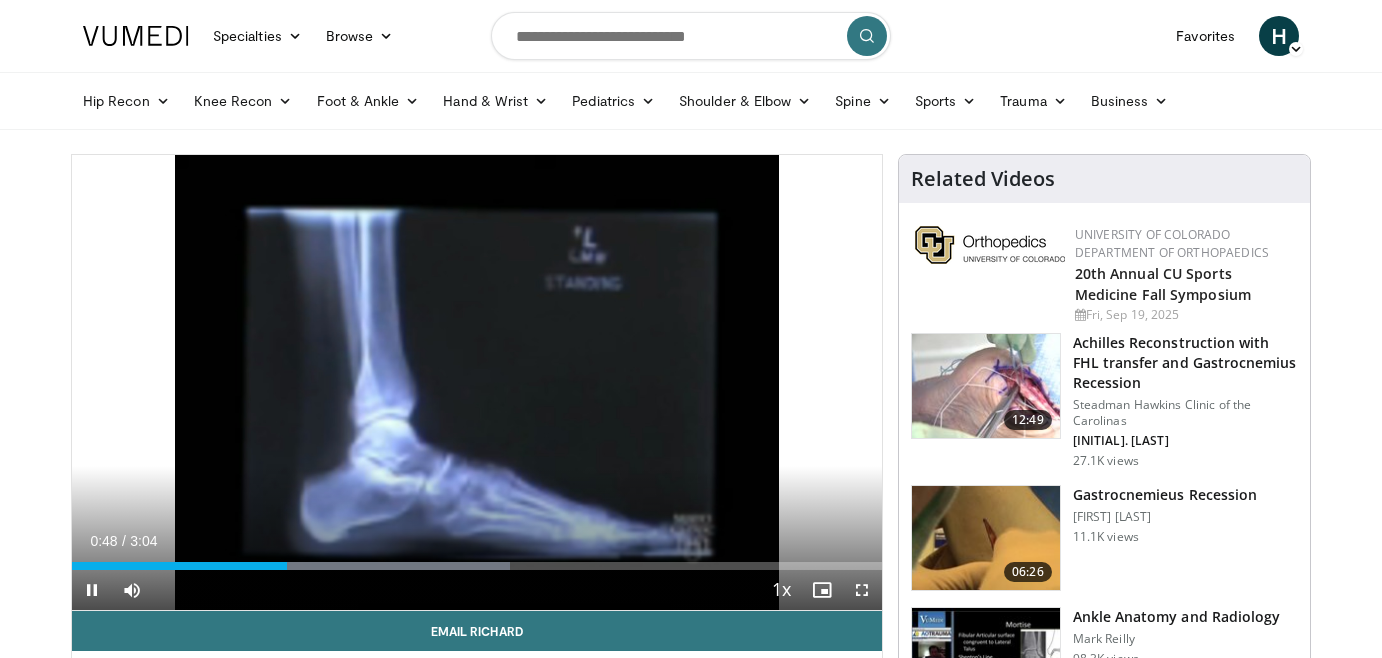 click at bounding box center [862, 590] 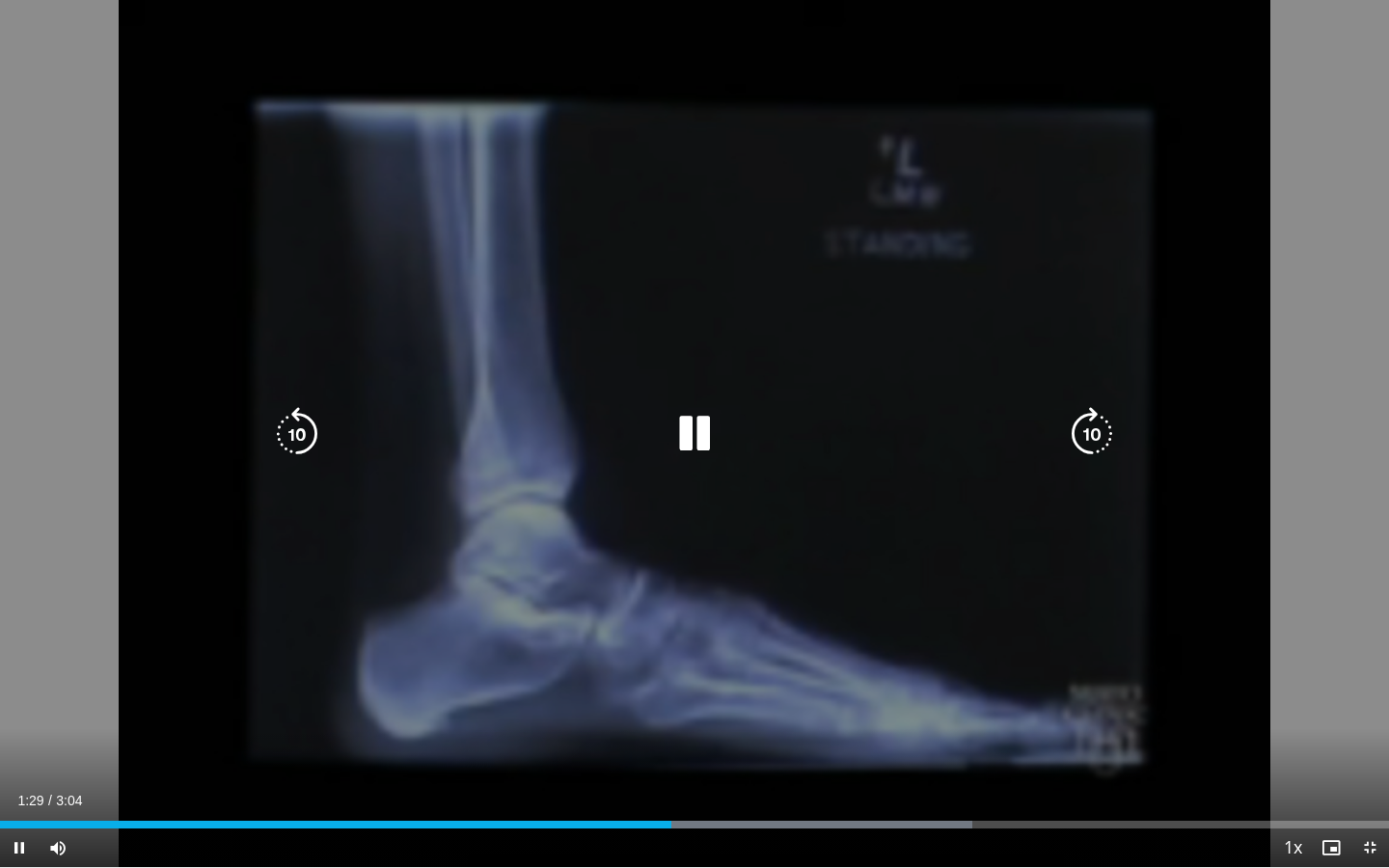 click at bounding box center (694, 434) 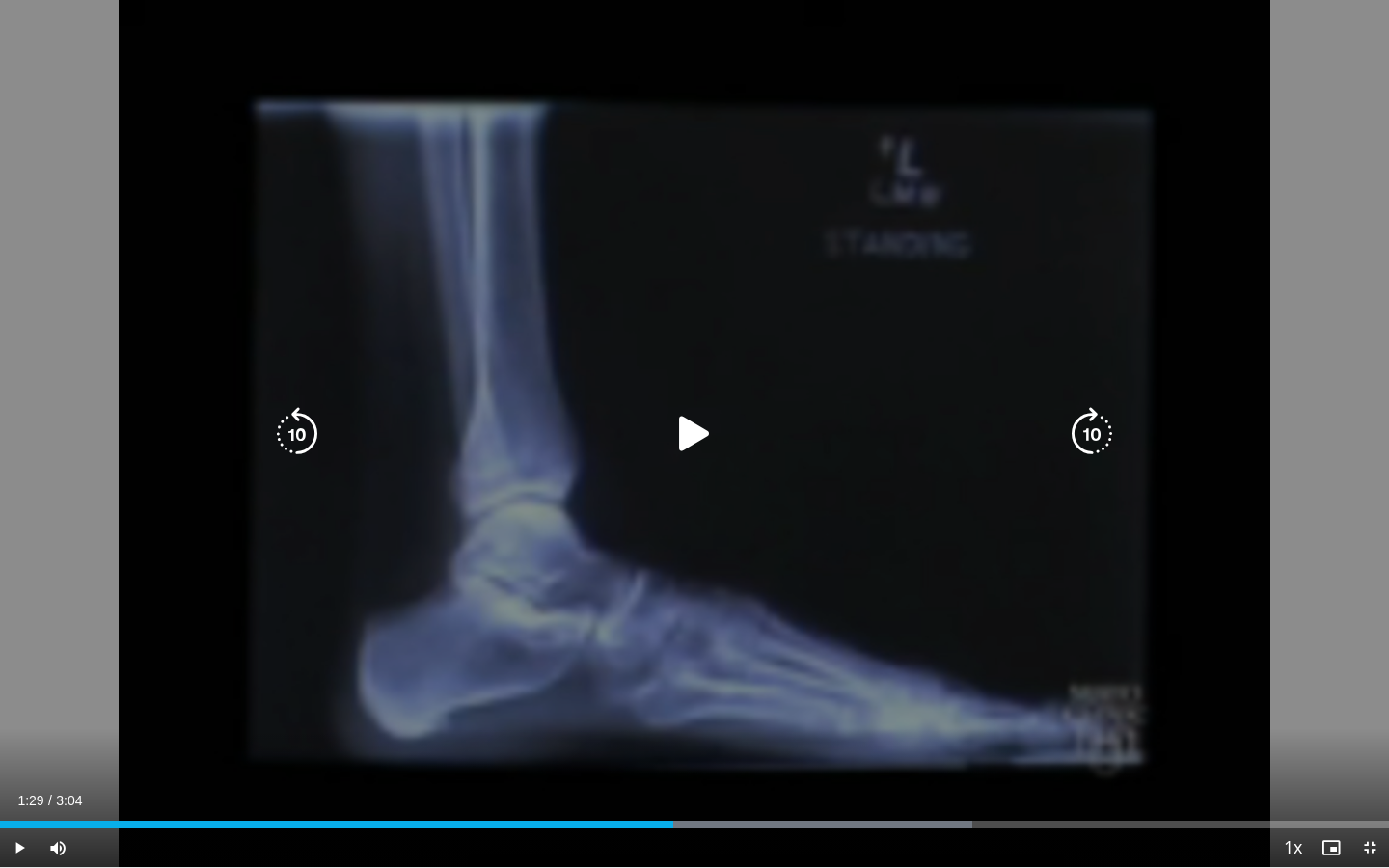 click at bounding box center (694, 434) 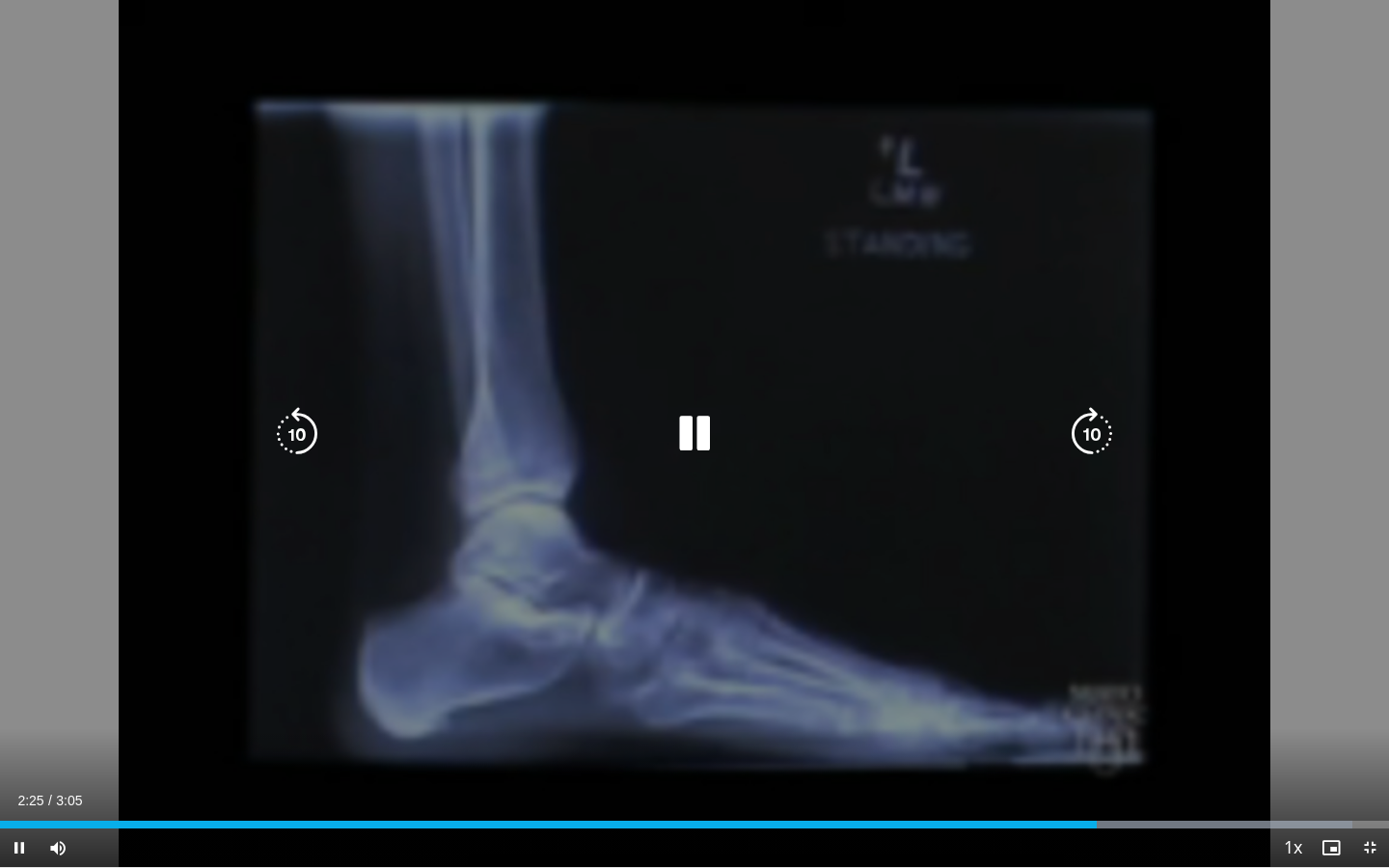 click at bounding box center (694, 434) 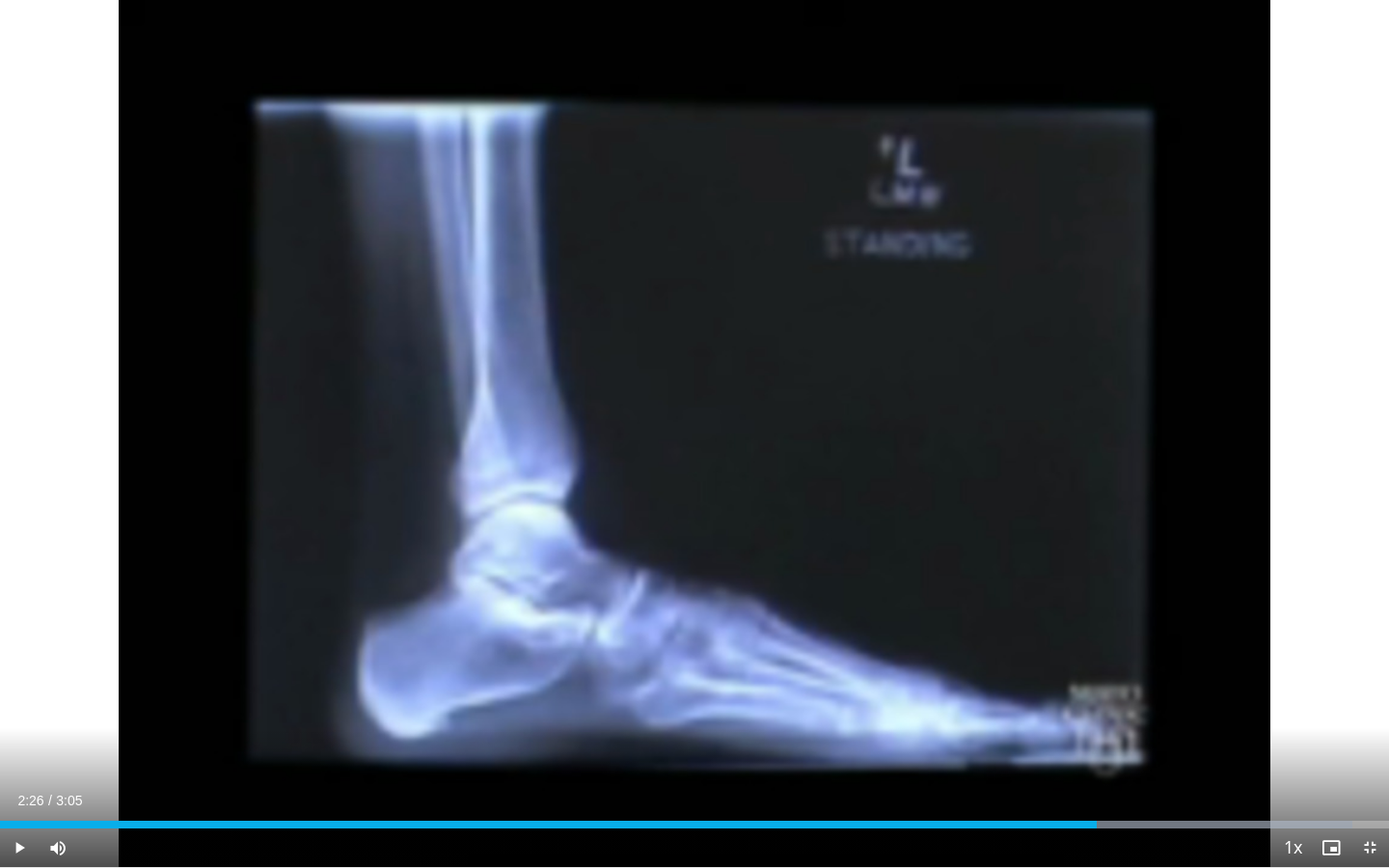 click on "10 seconds
Tap to unmute" at bounding box center [694, 433] 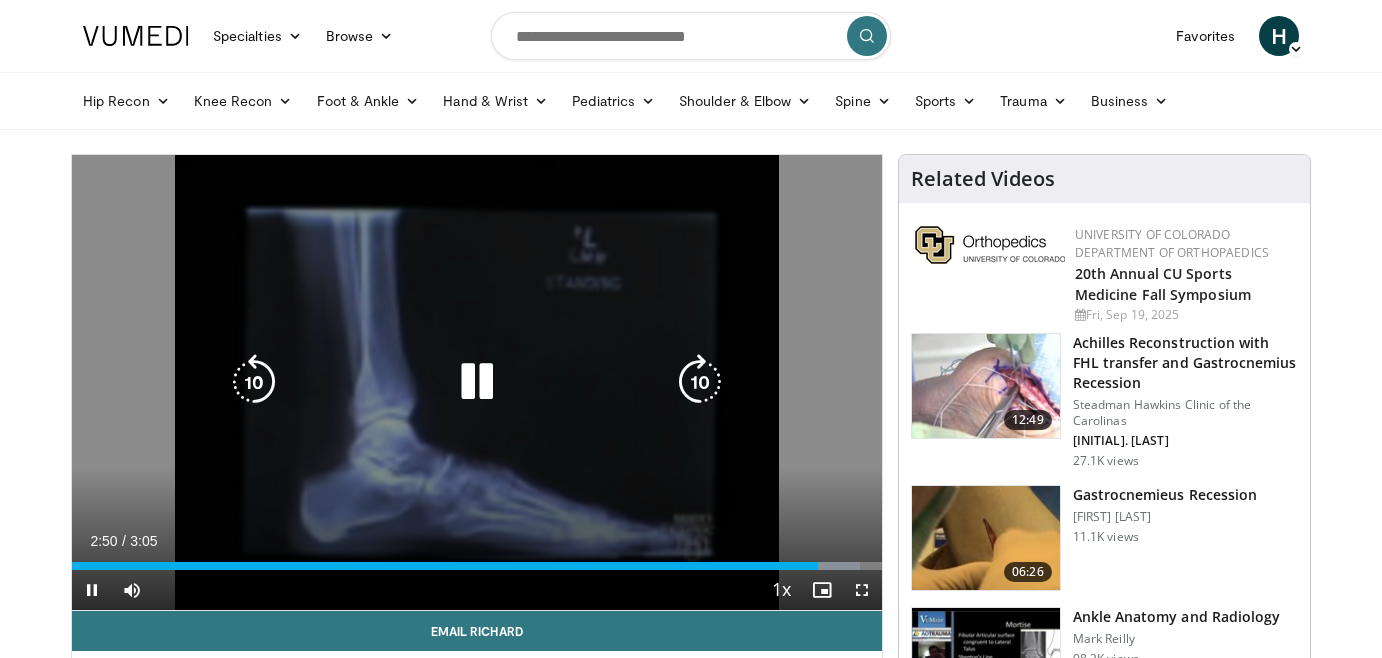 click at bounding box center [477, 382] 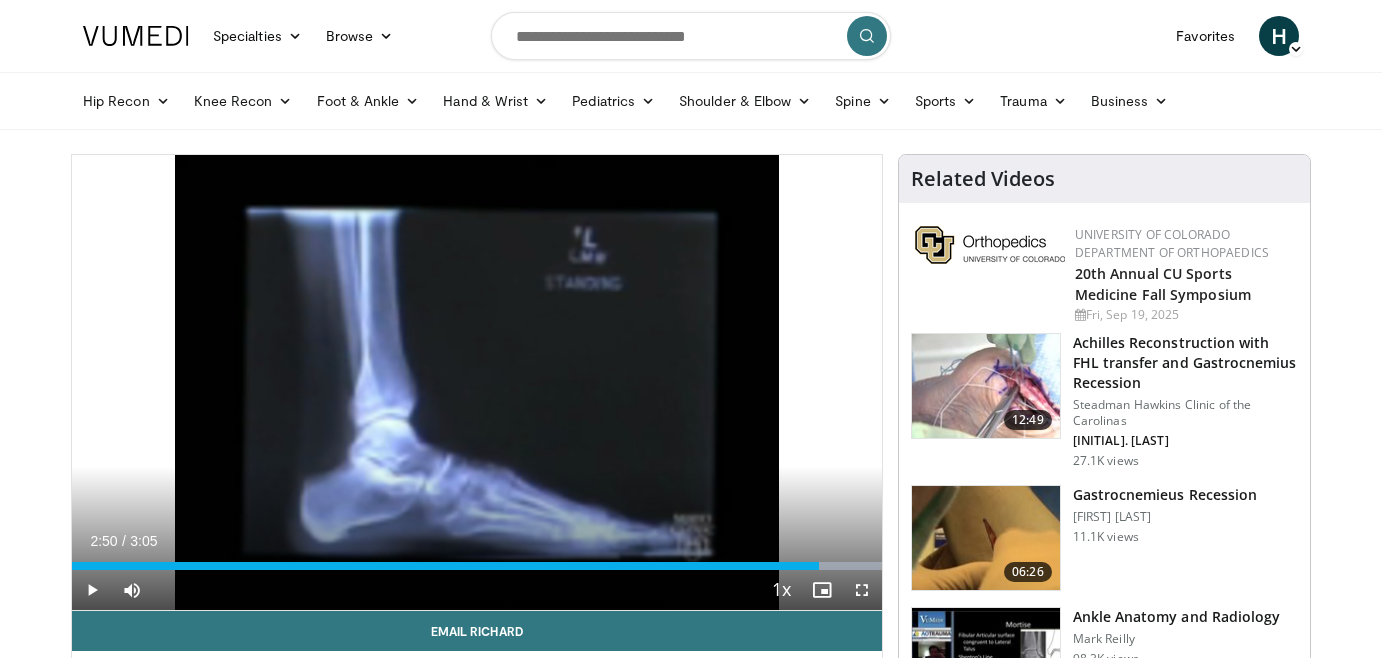 click at bounding box center (986, 386) 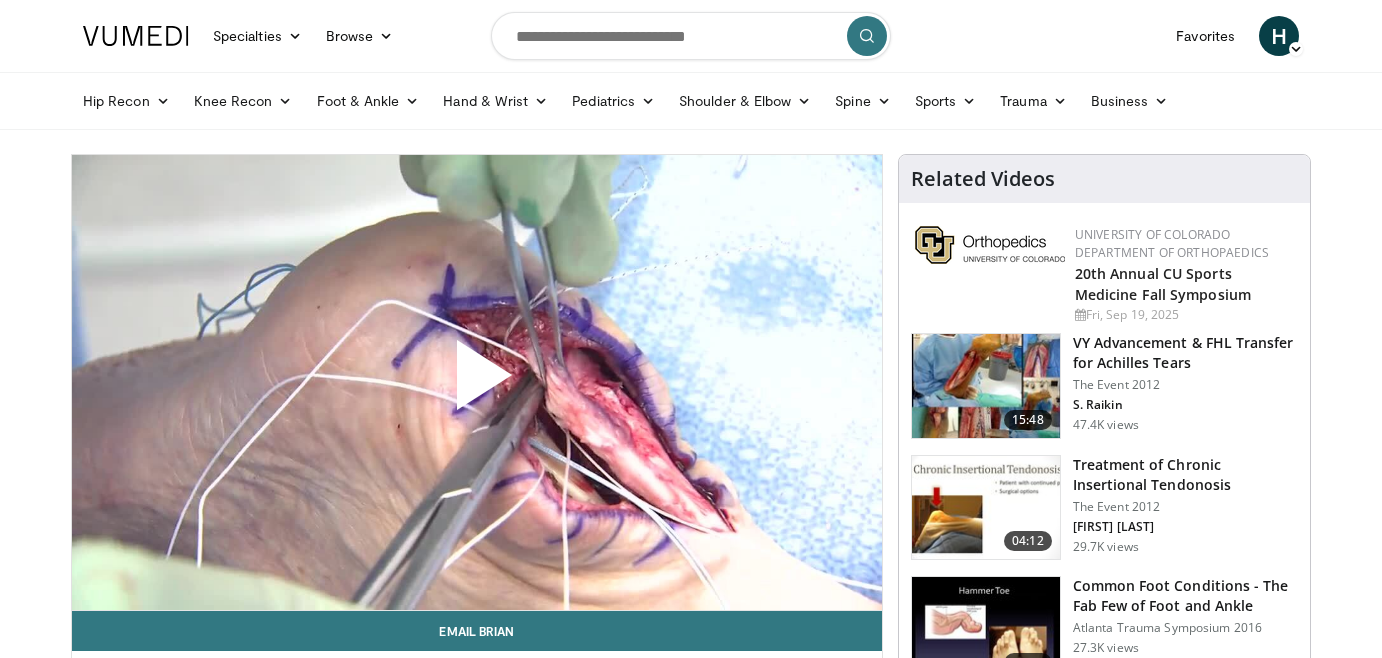 scroll, scrollTop: 0, scrollLeft: 0, axis: both 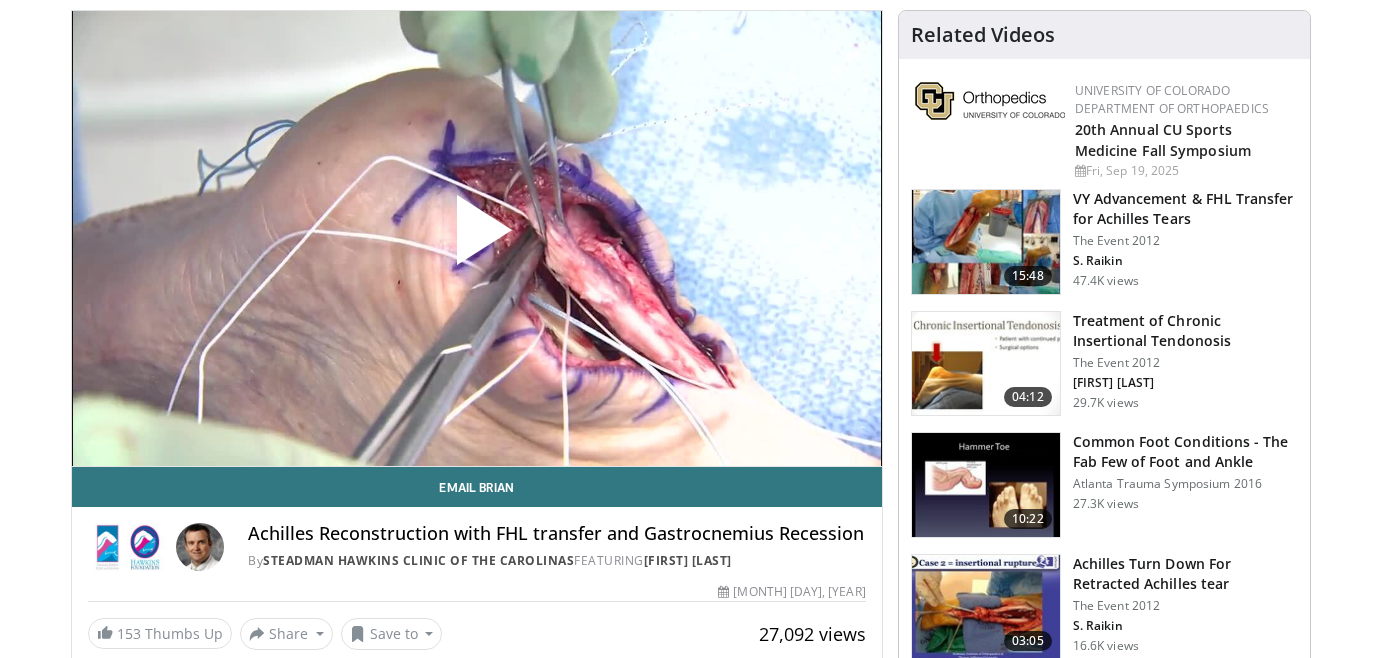 click at bounding box center (477, 238) 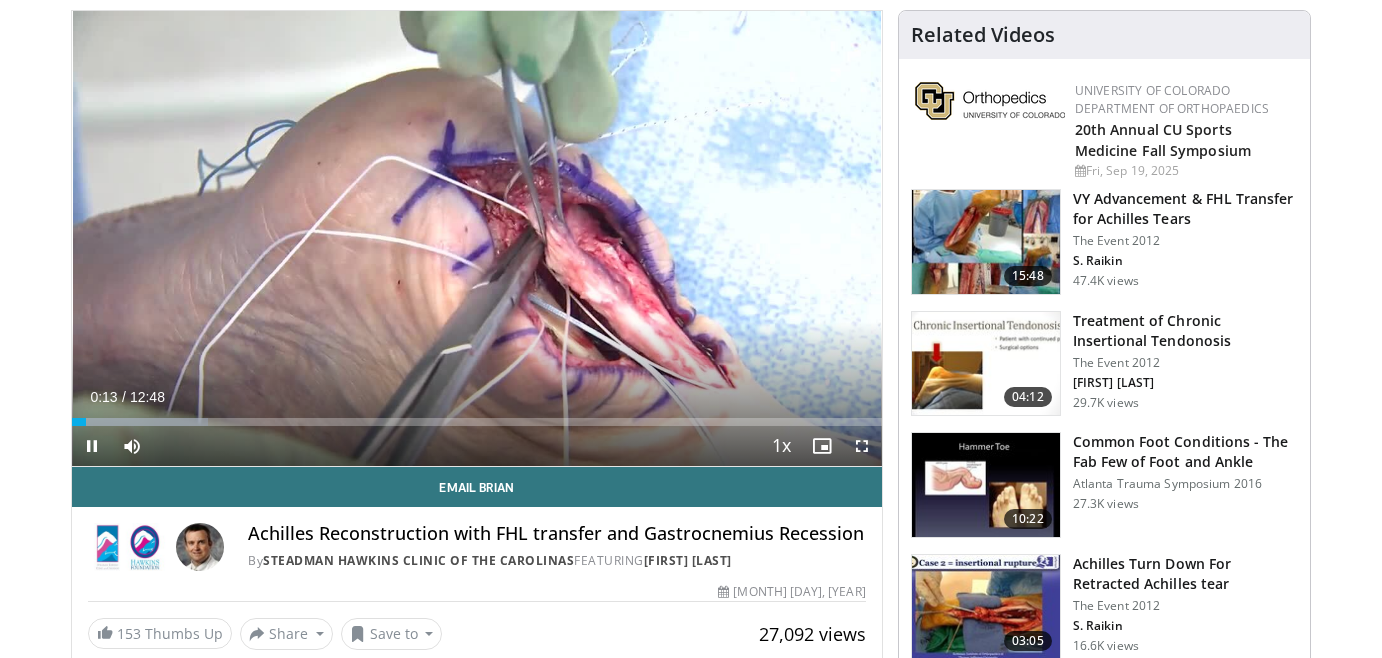 click on "Current Time  0:13 / Duration  12:48 Pause Skip Backward Skip Forward Mute Loaded :  16.80% 00:13 09:49 Stream Type  LIVE Seek to live, currently behind live LIVE   1x Playback Rate 0.5x 0.75x 1x , selected 1.25x 1.5x 1.75x 2x Chapters Chapters Descriptions descriptions off , selected Captions captions off , selected Audio Track en (Main) , selected Fullscreen Enable picture-in-picture mode" at bounding box center (477, 446) 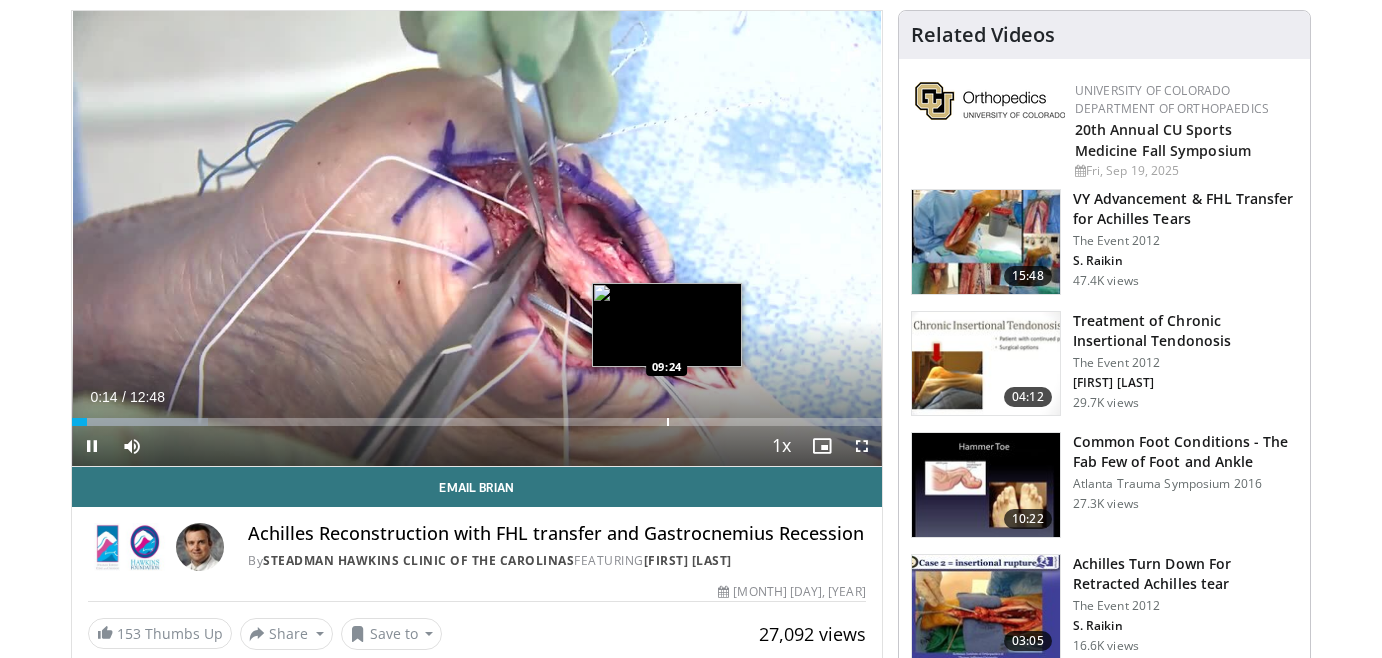 click on "Loaded :  16.80% 00:14 09:24" at bounding box center (477, 416) 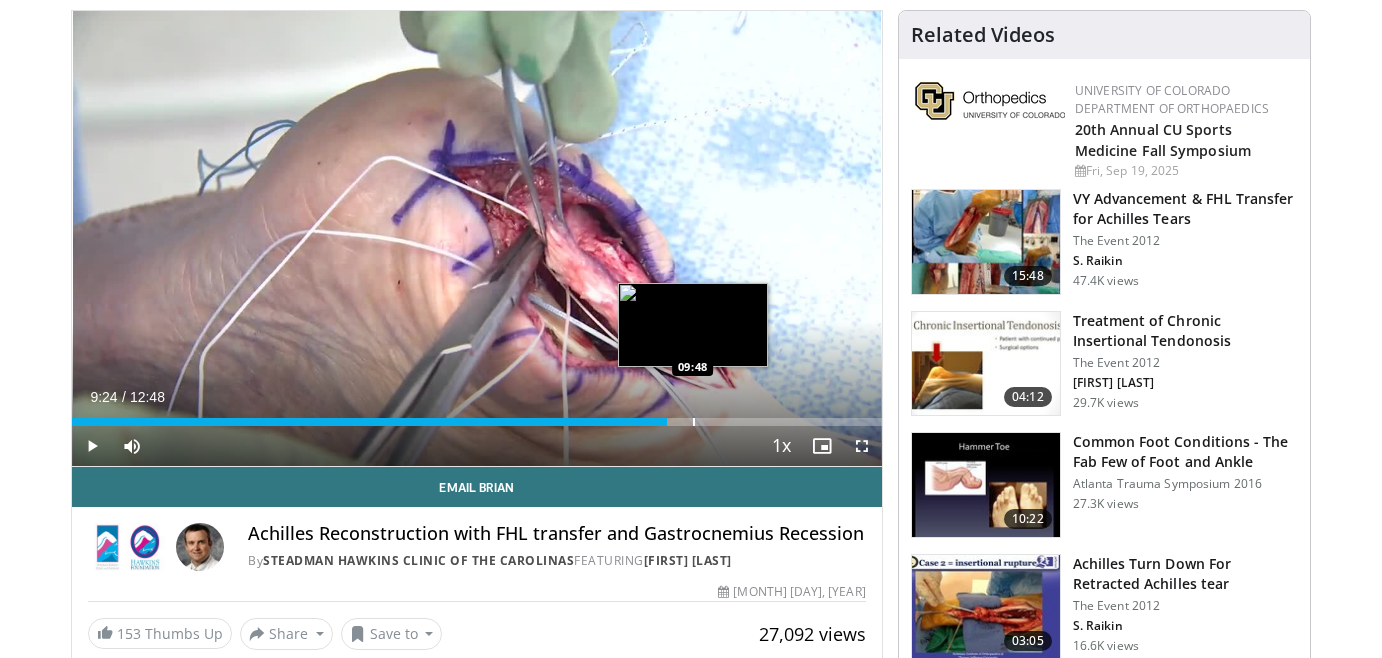click at bounding box center (694, 422) 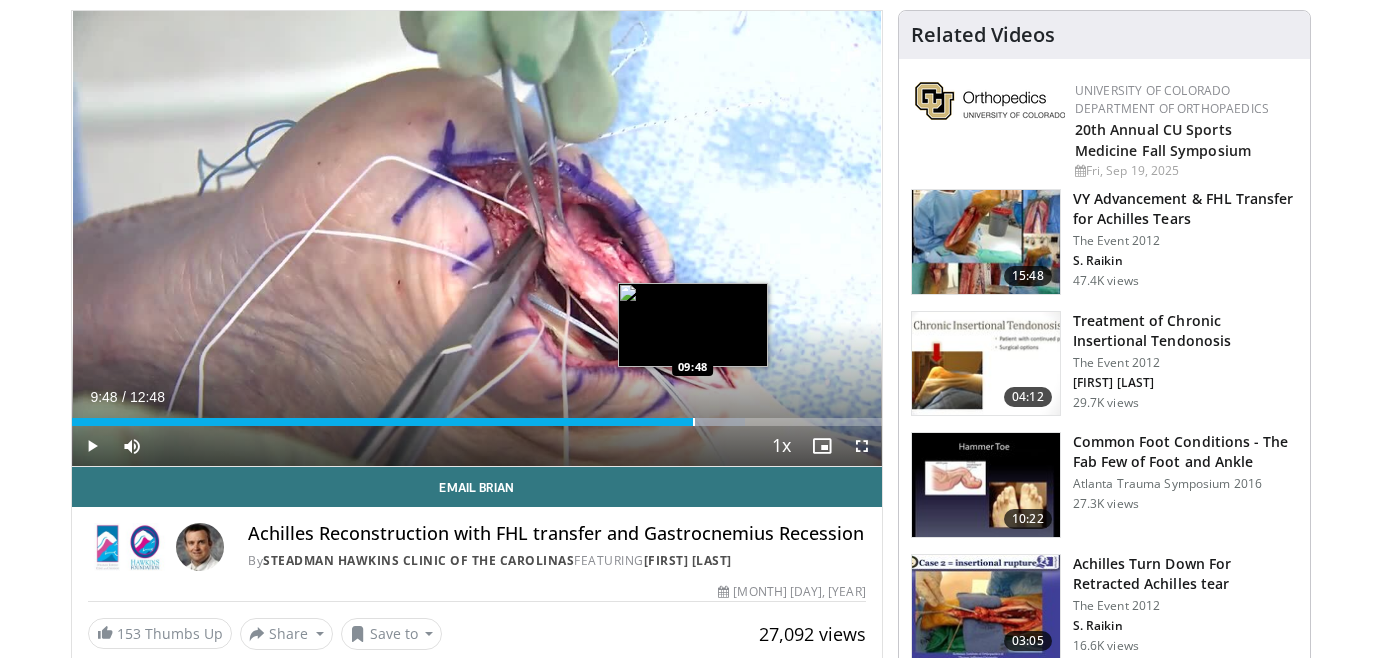 click at bounding box center (694, 422) 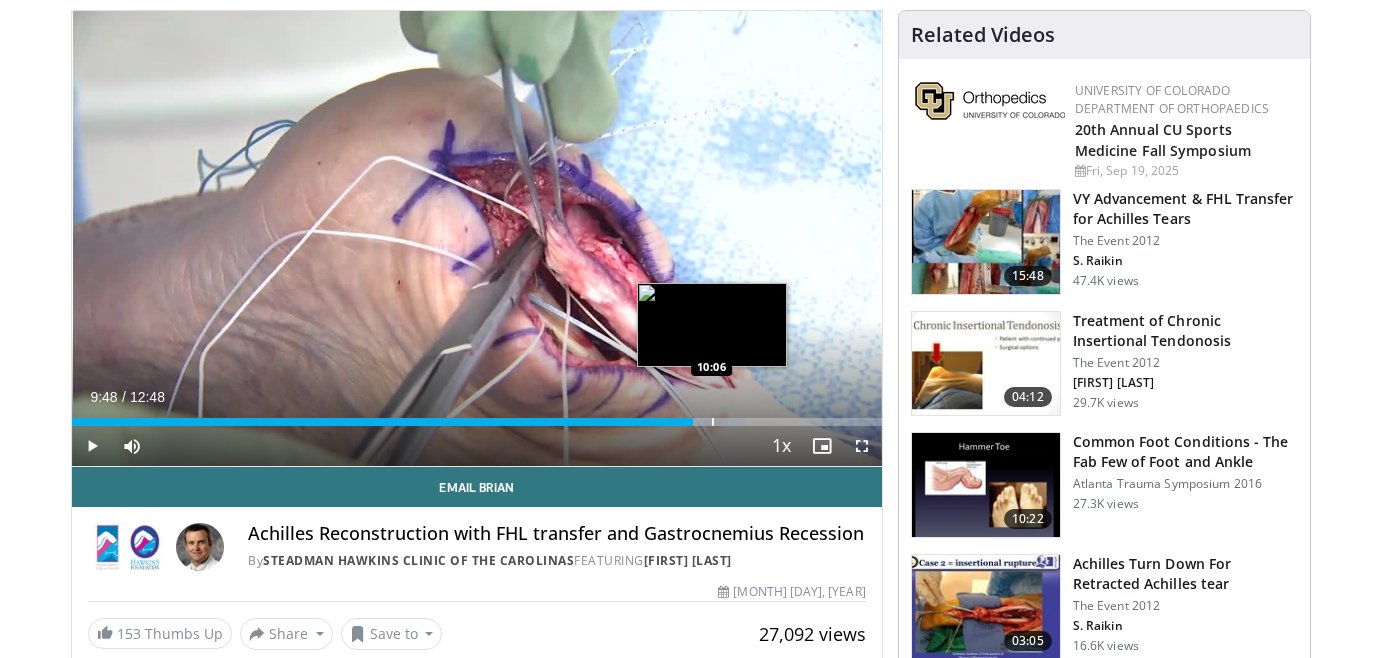 click at bounding box center (713, 422) 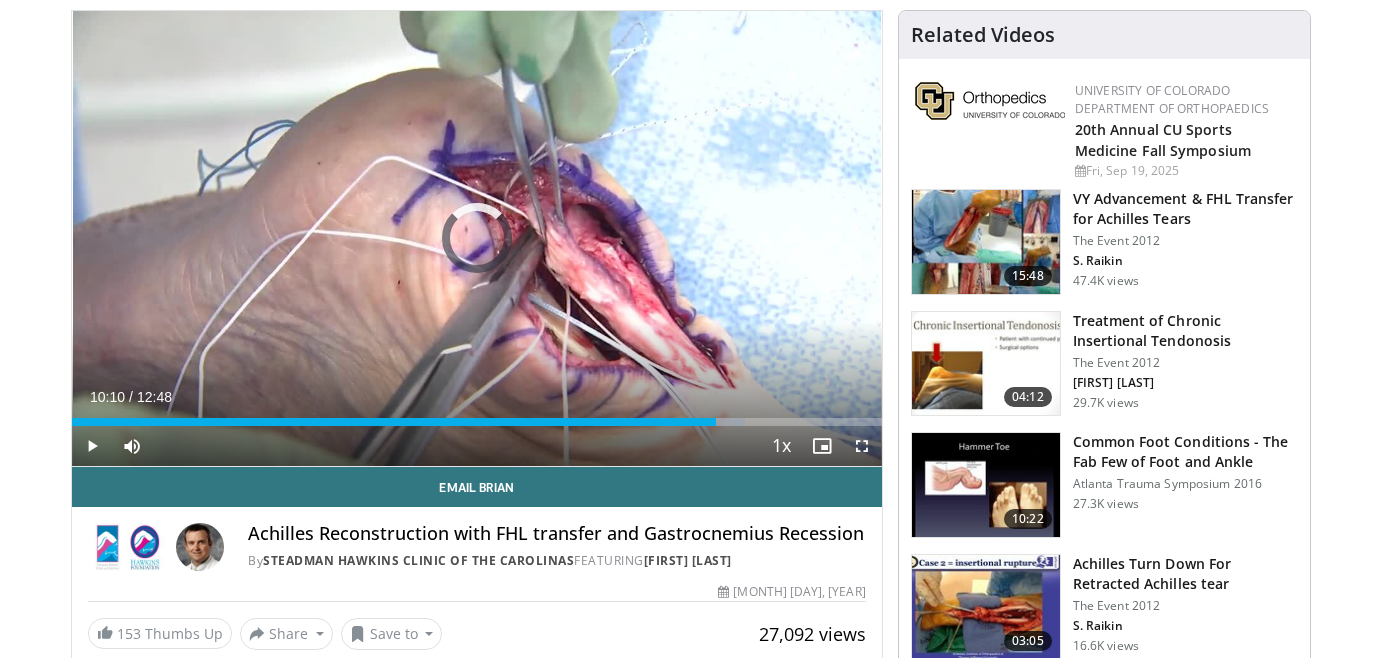 click at bounding box center (717, 422) 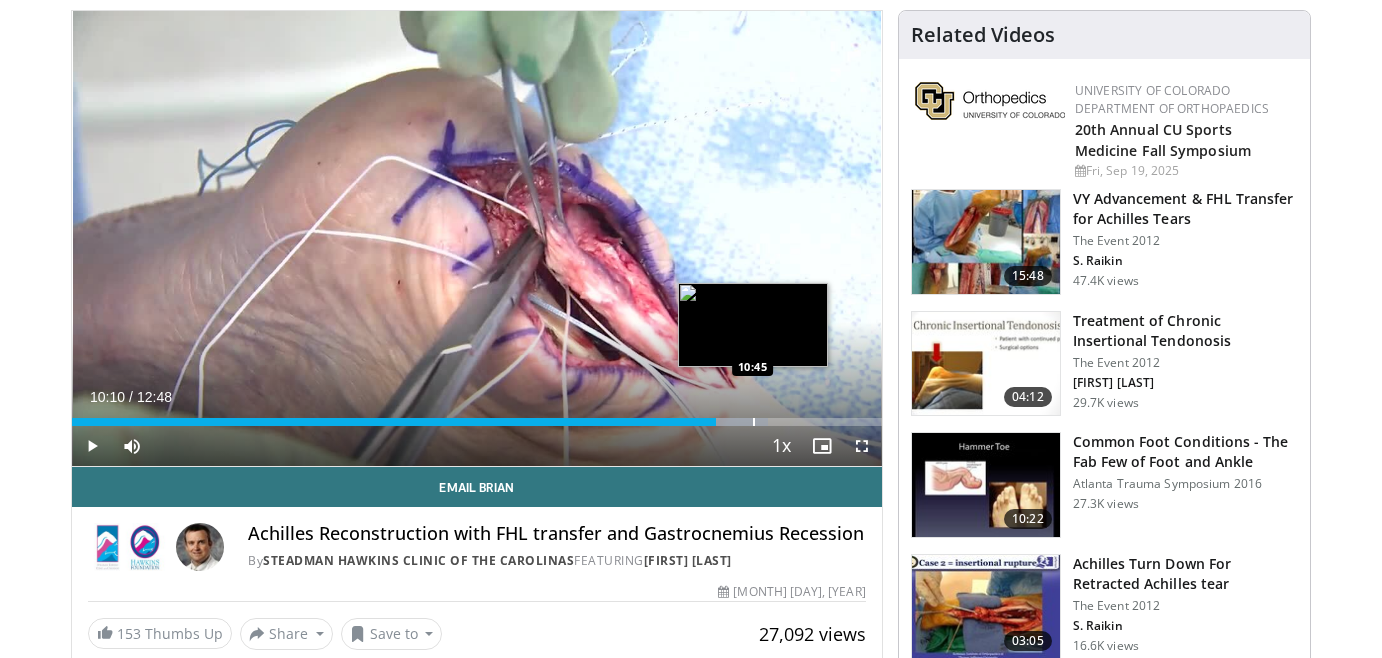 click at bounding box center (754, 422) 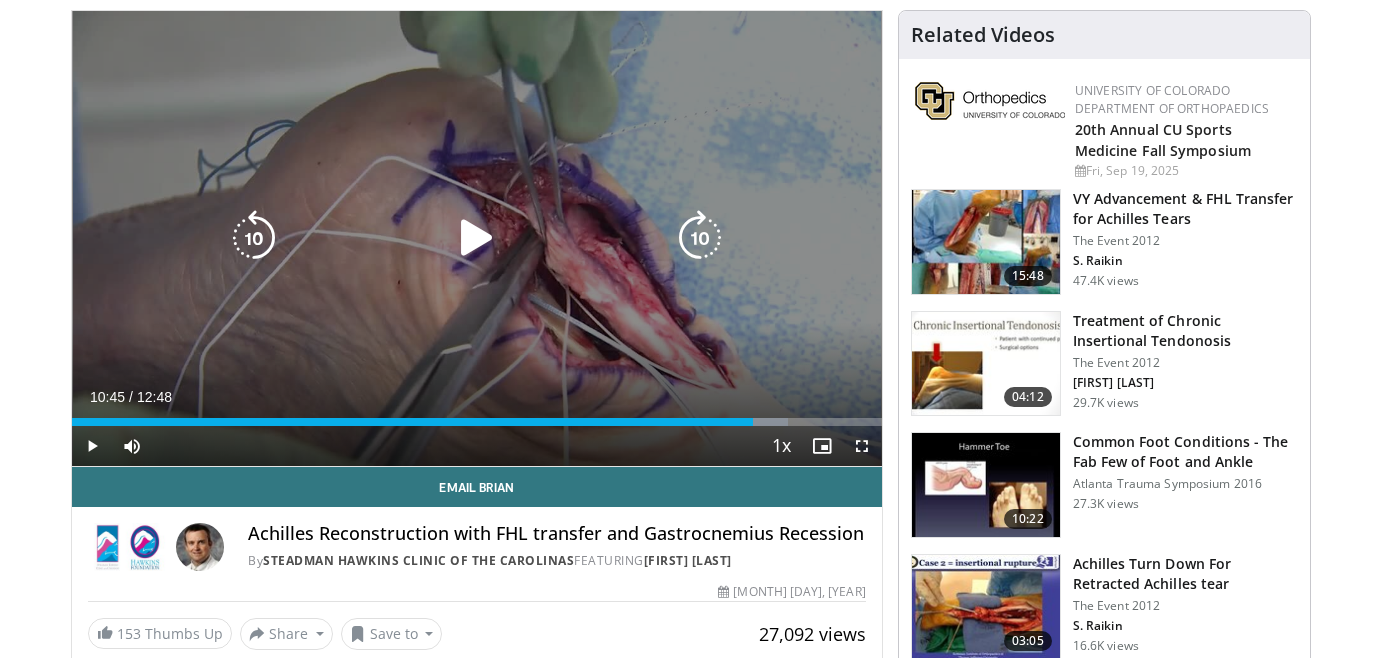 click on "10 seconds
Tap to unmute" at bounding box center (477, 238) 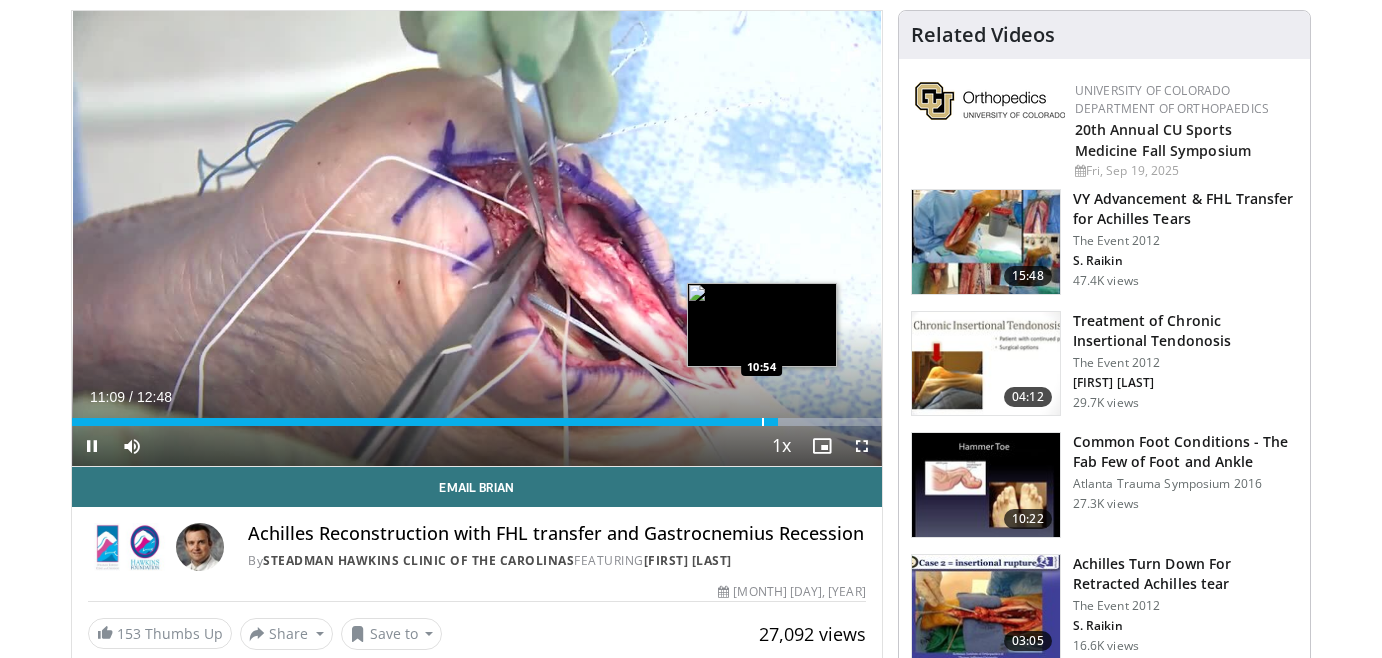 click at bounding box center (763, 422) 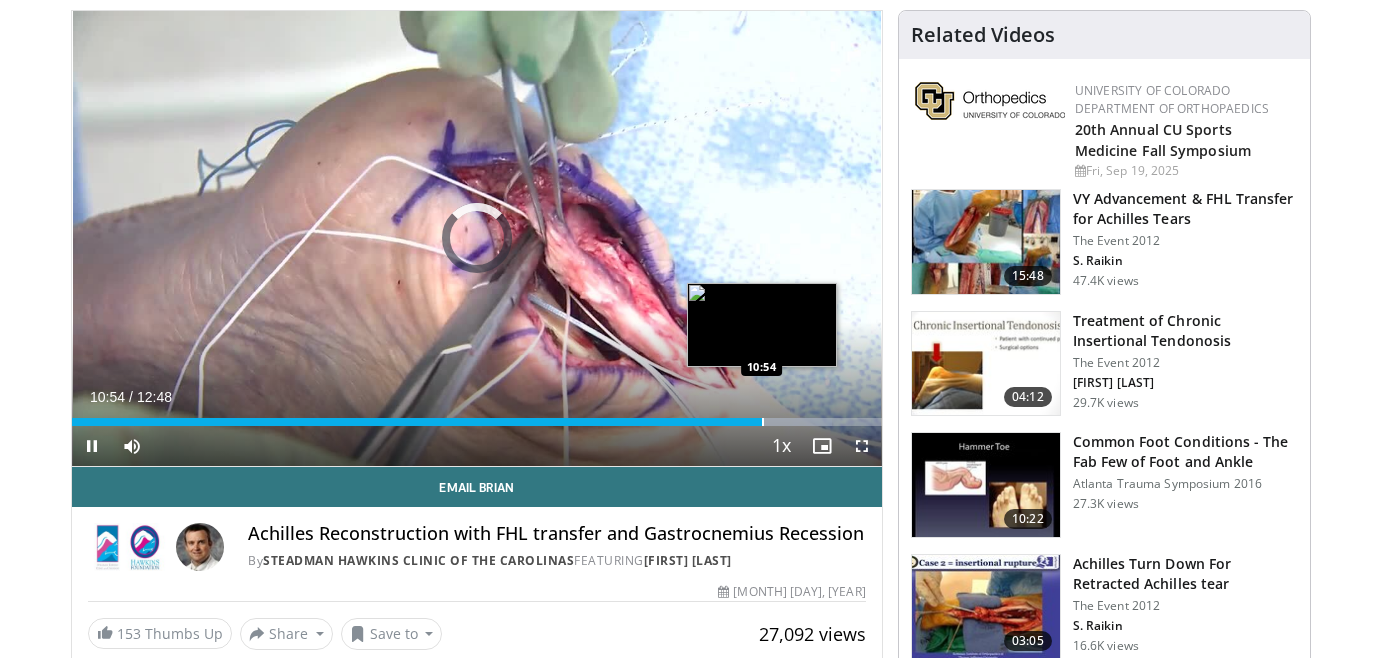 click at bounding box center [763, 422] 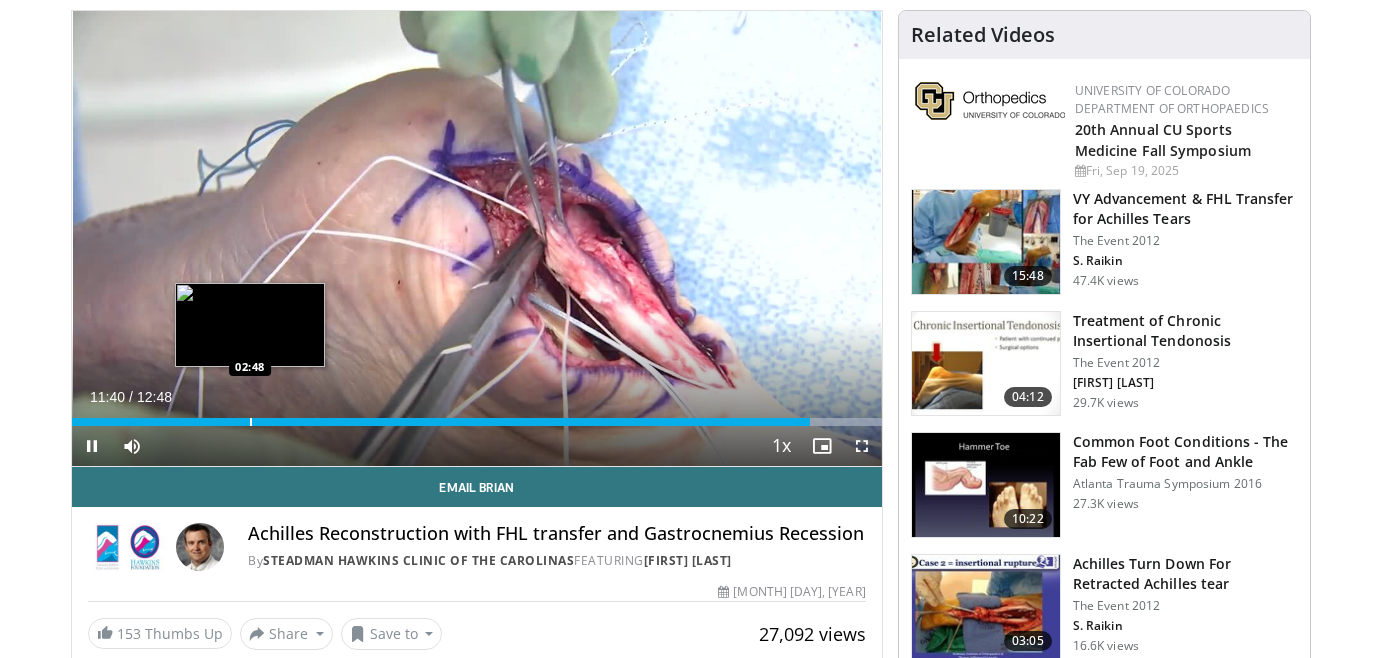 click on "Loaded :  99.99% 11:40 02:48" at bounding box center [477, 416] 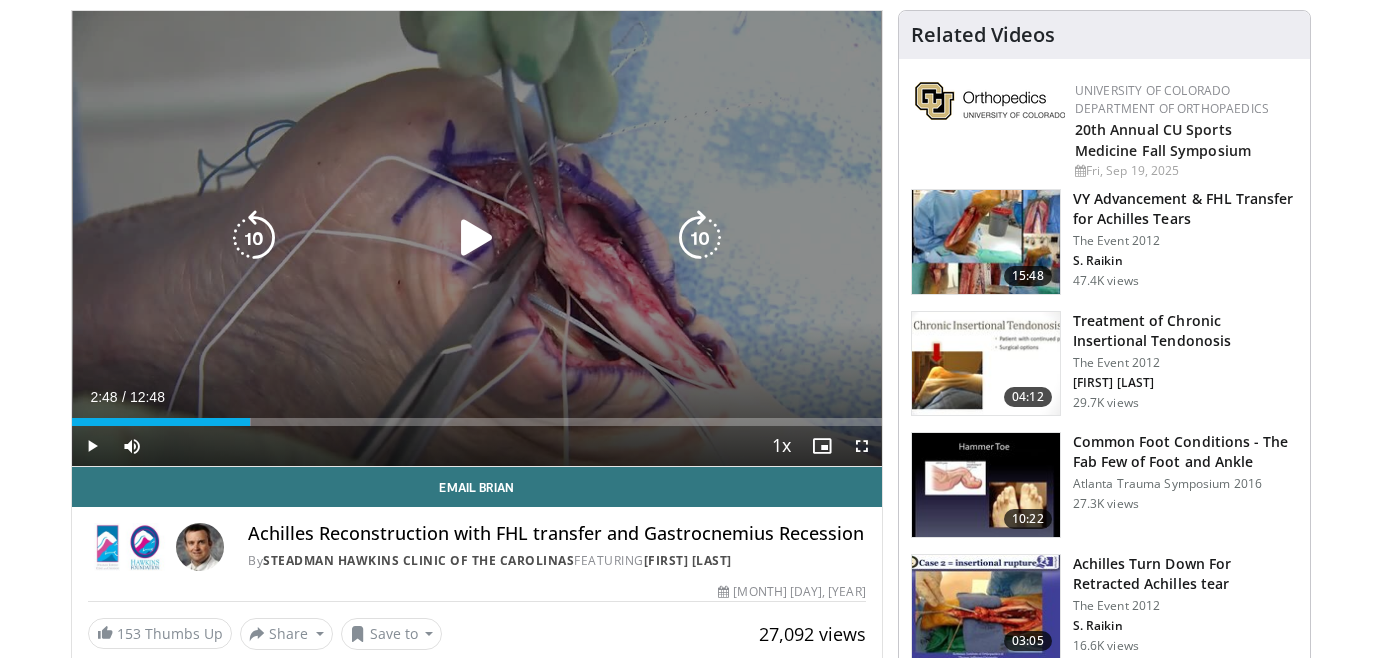 click at bounding box center [477, 238] 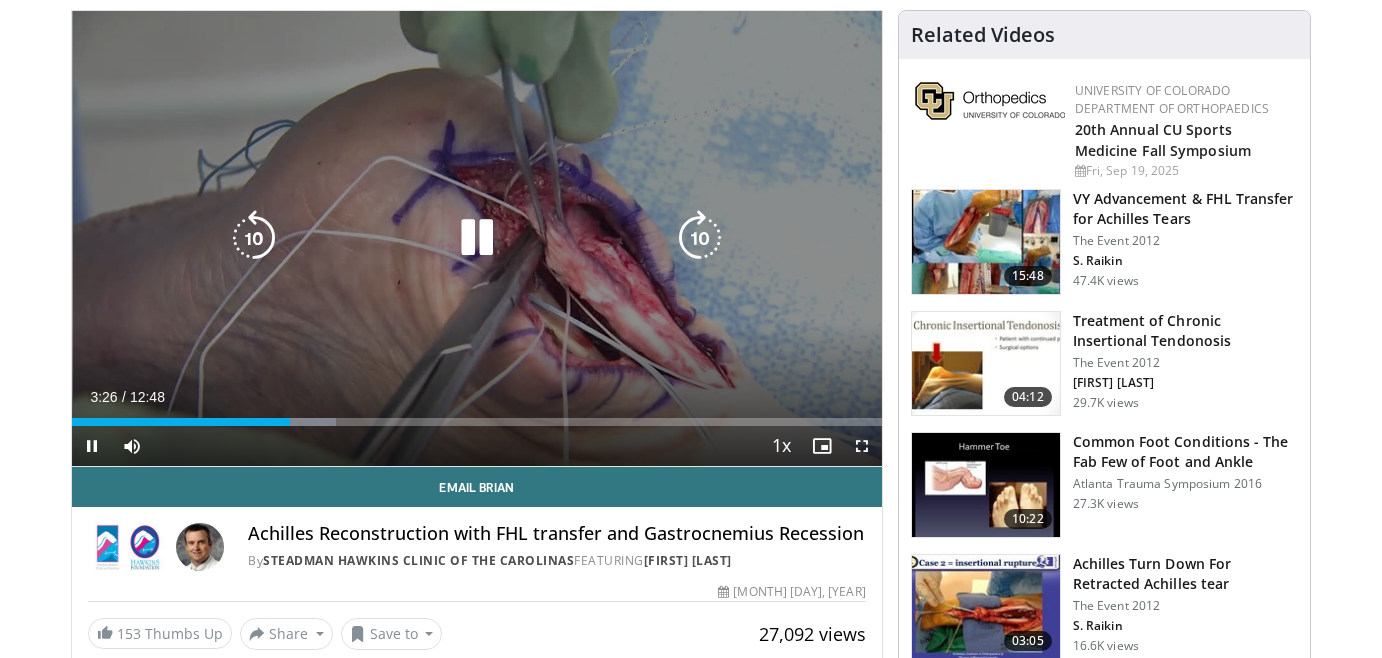 click at bounding box center (477, 238) 